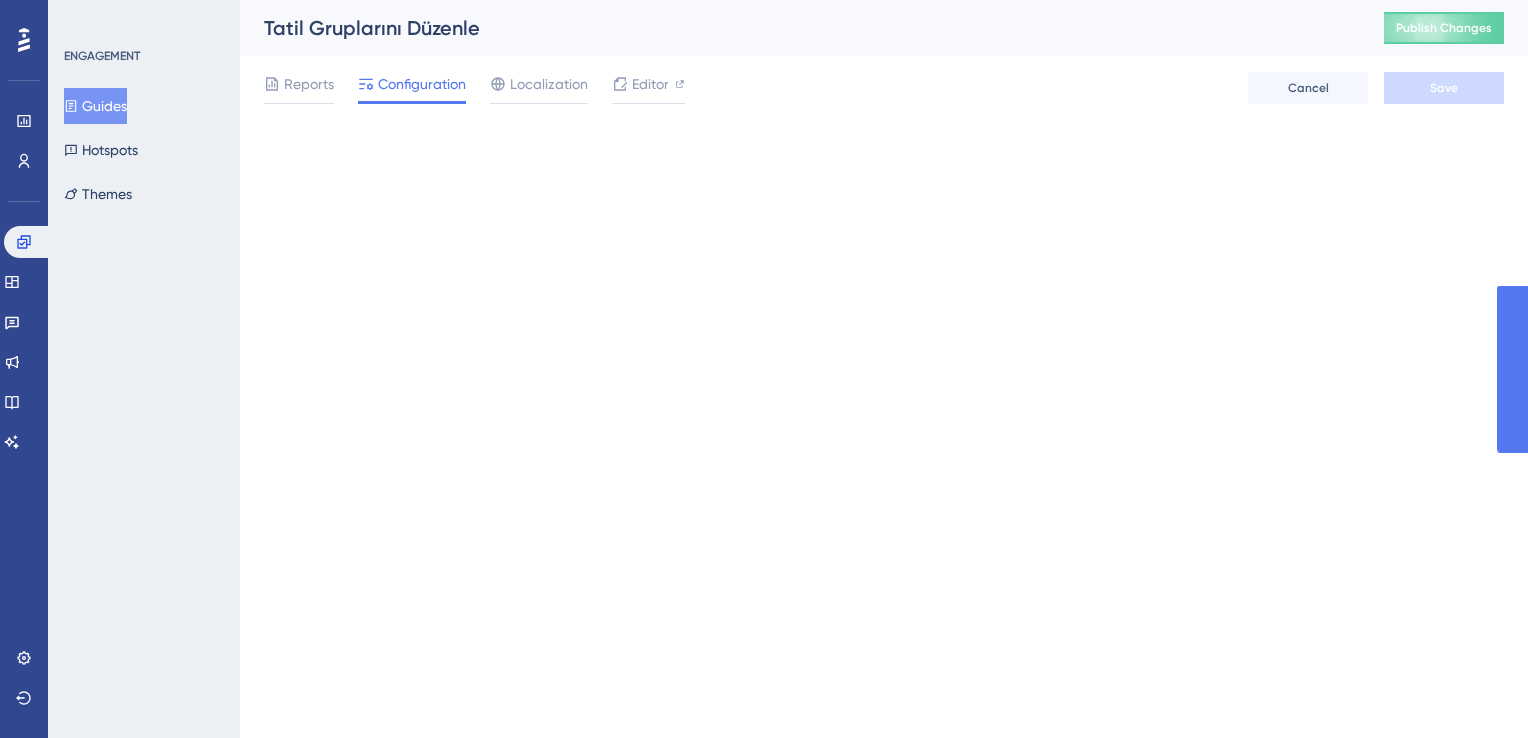 scroll, scrollTop: 0, scrollLeft: 0, axis: both 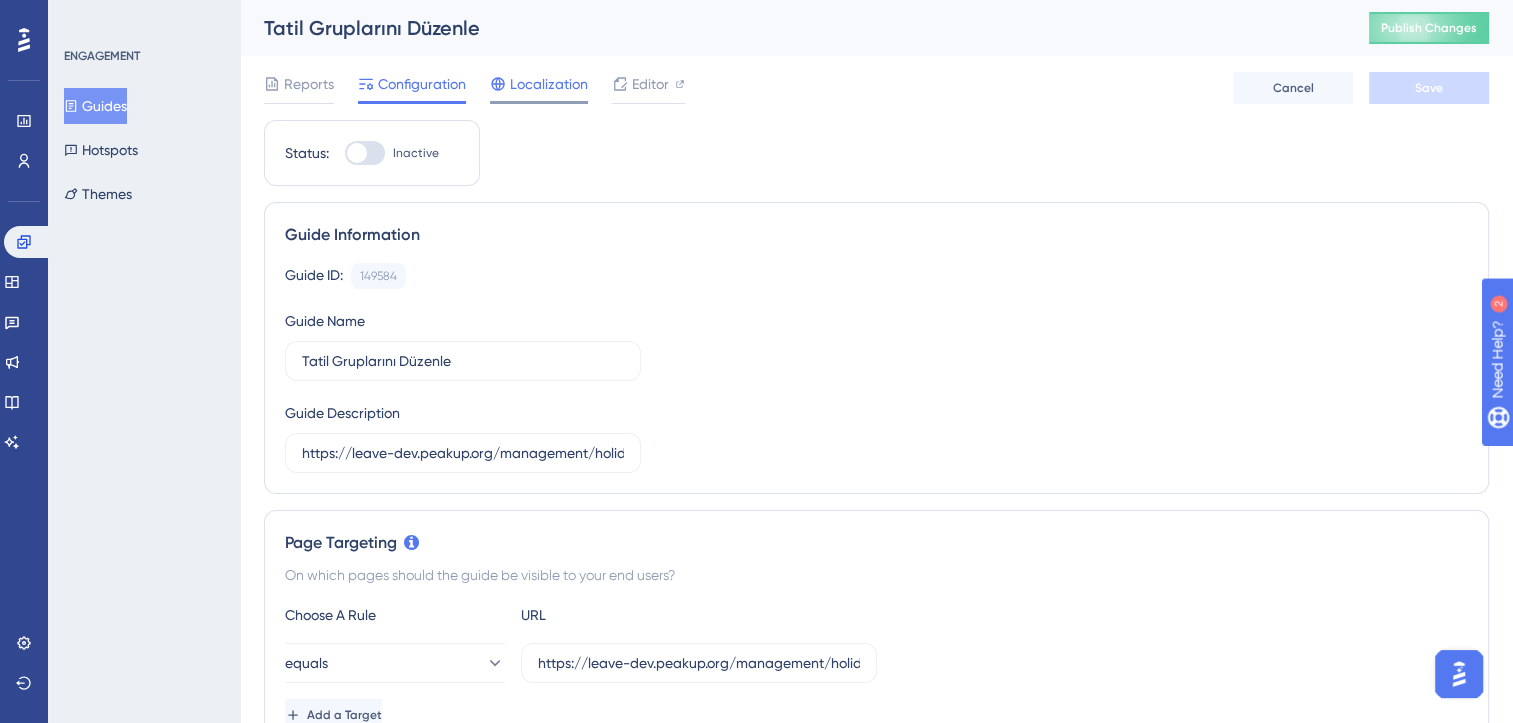 click on "Localization" at bounding box center (539, 88) 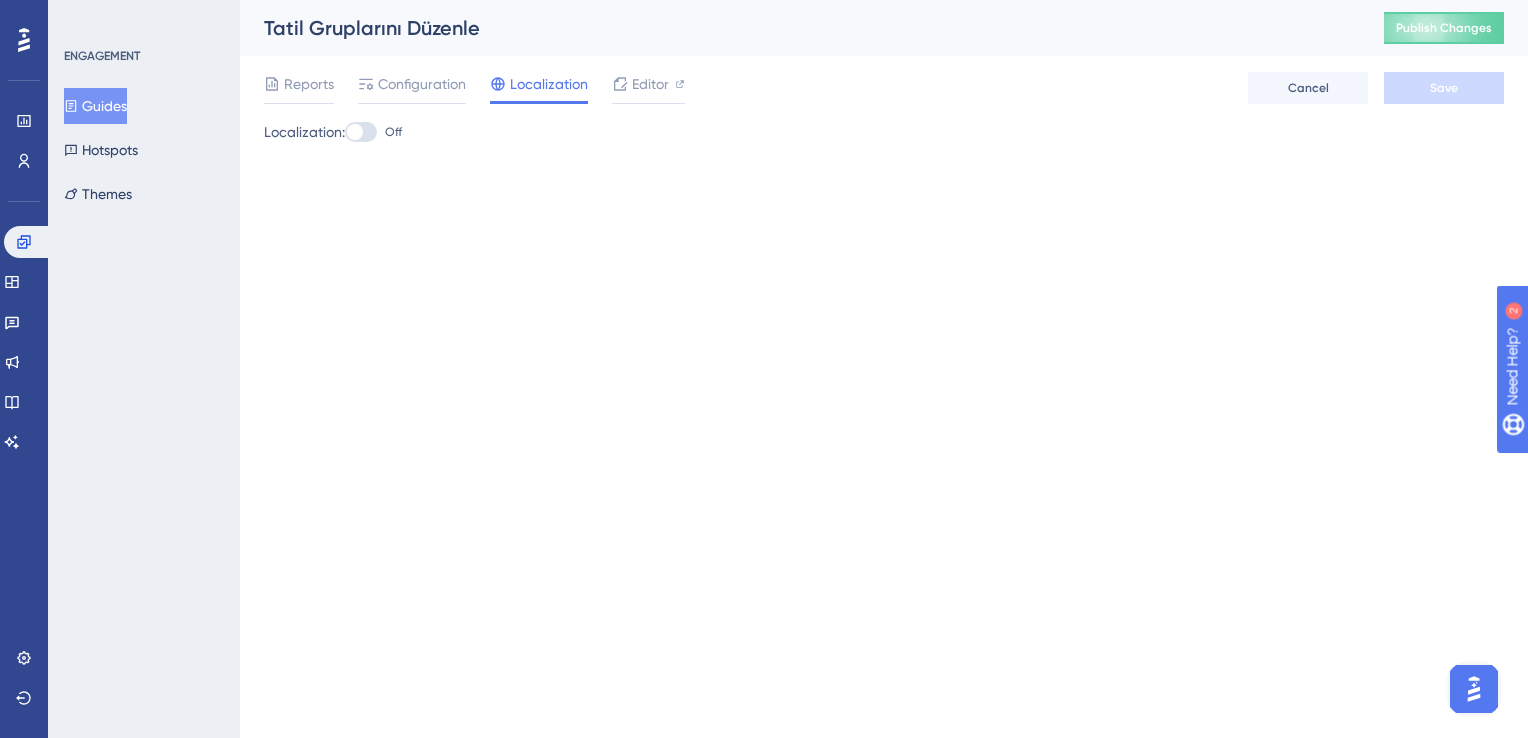 click on "Guides" at bounding box center (95, 106) 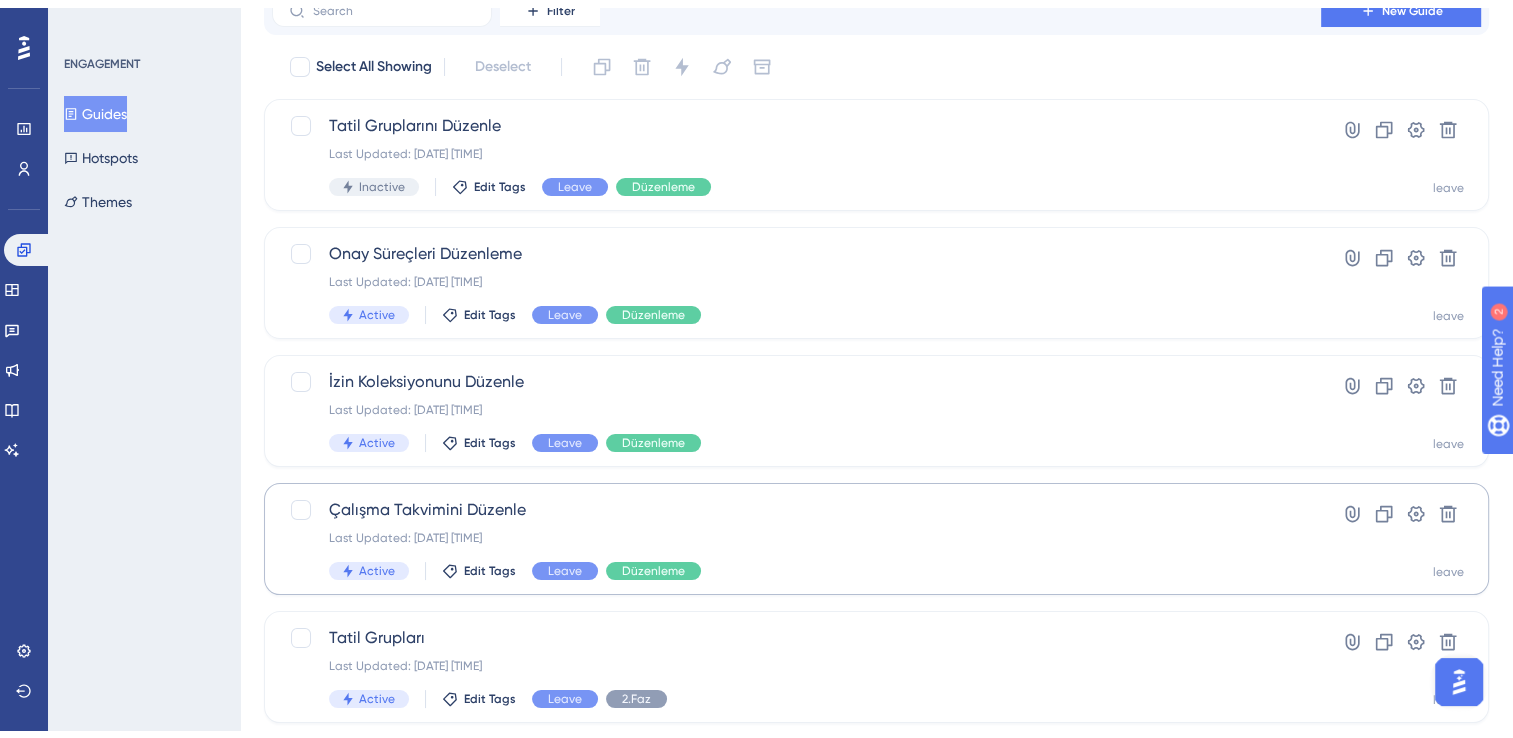 scroll, scrollTop: 200, scrollLeft: 0, axis: vertical 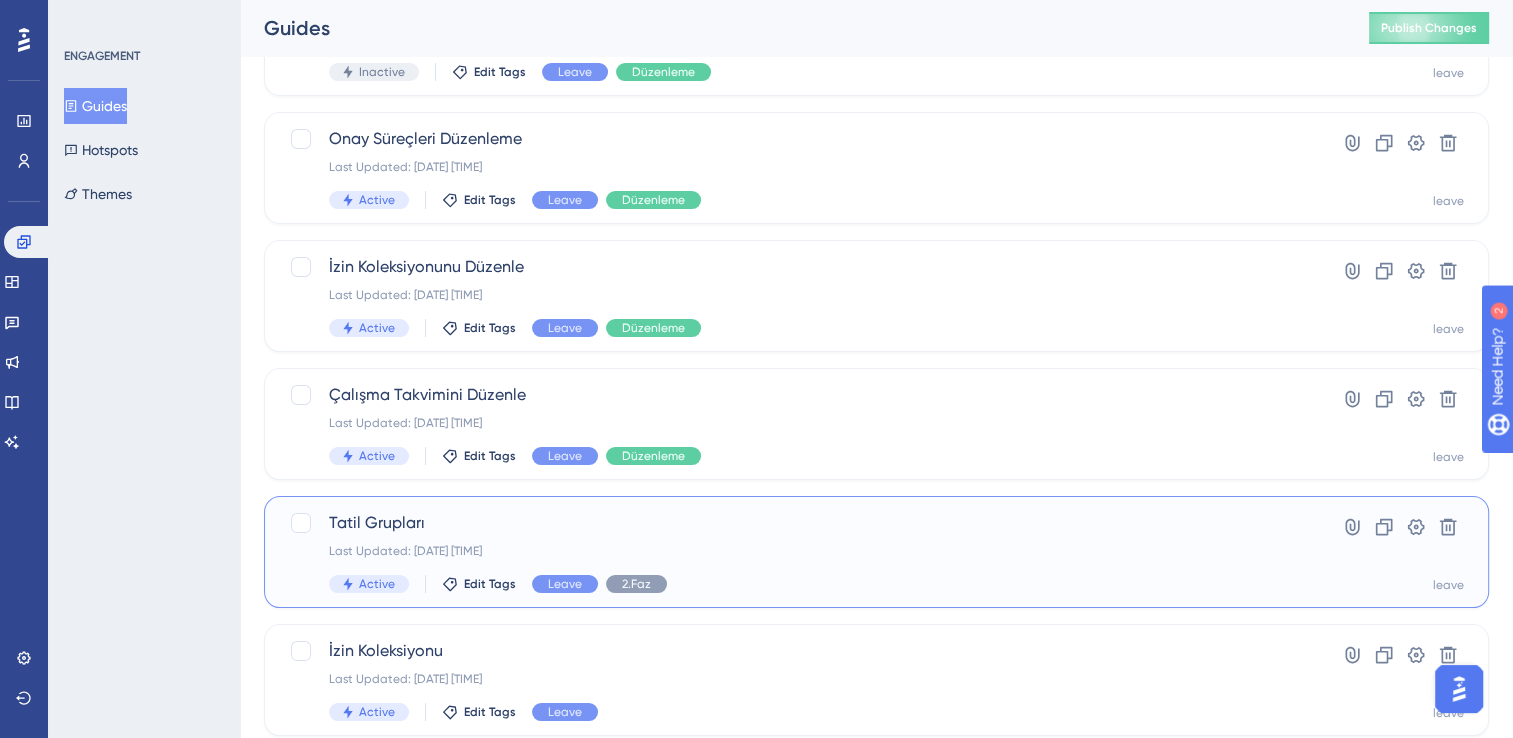 click on "Tatil Grupları" at bounding box center [796, 523] 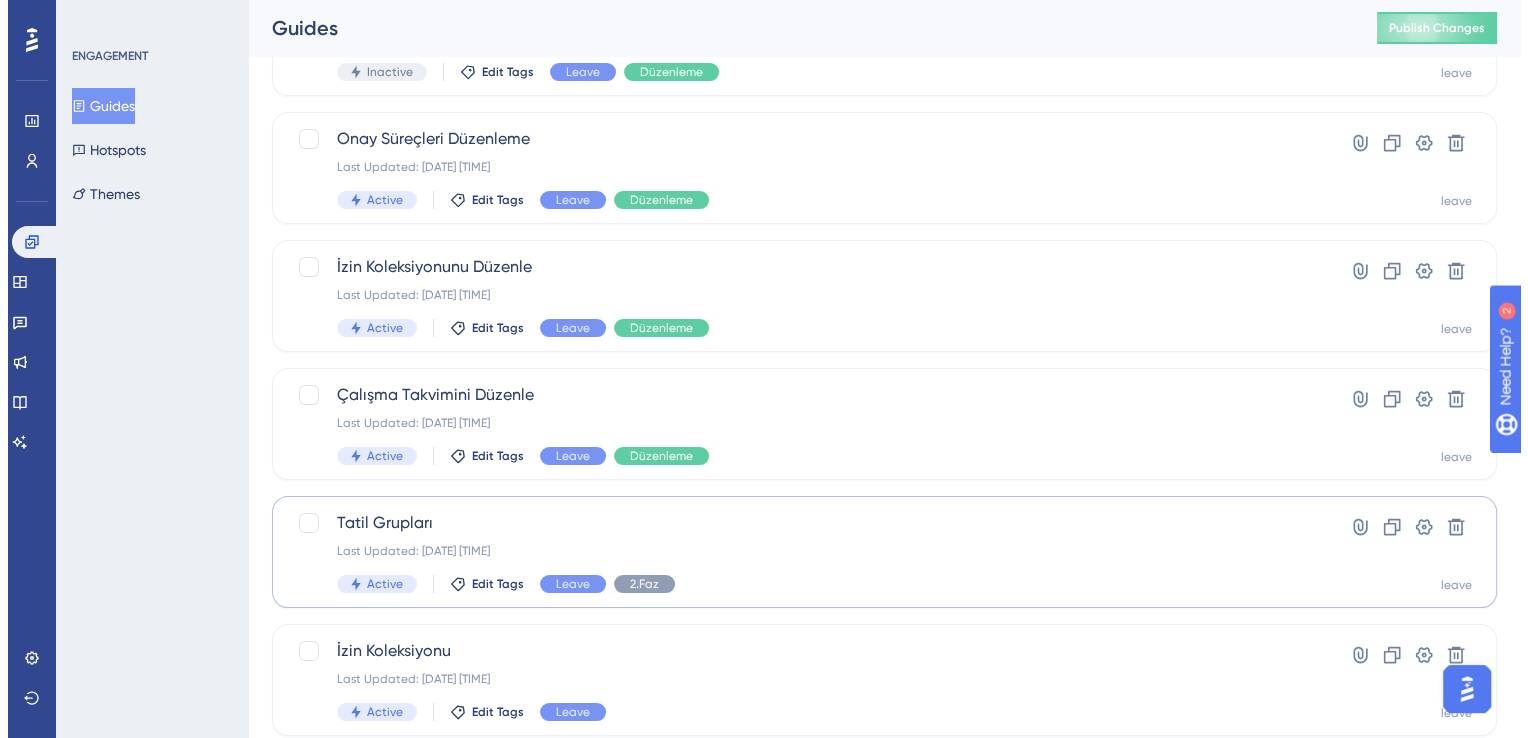 scroll, scrollTop: 0, scrollLeft: 0, axis: both 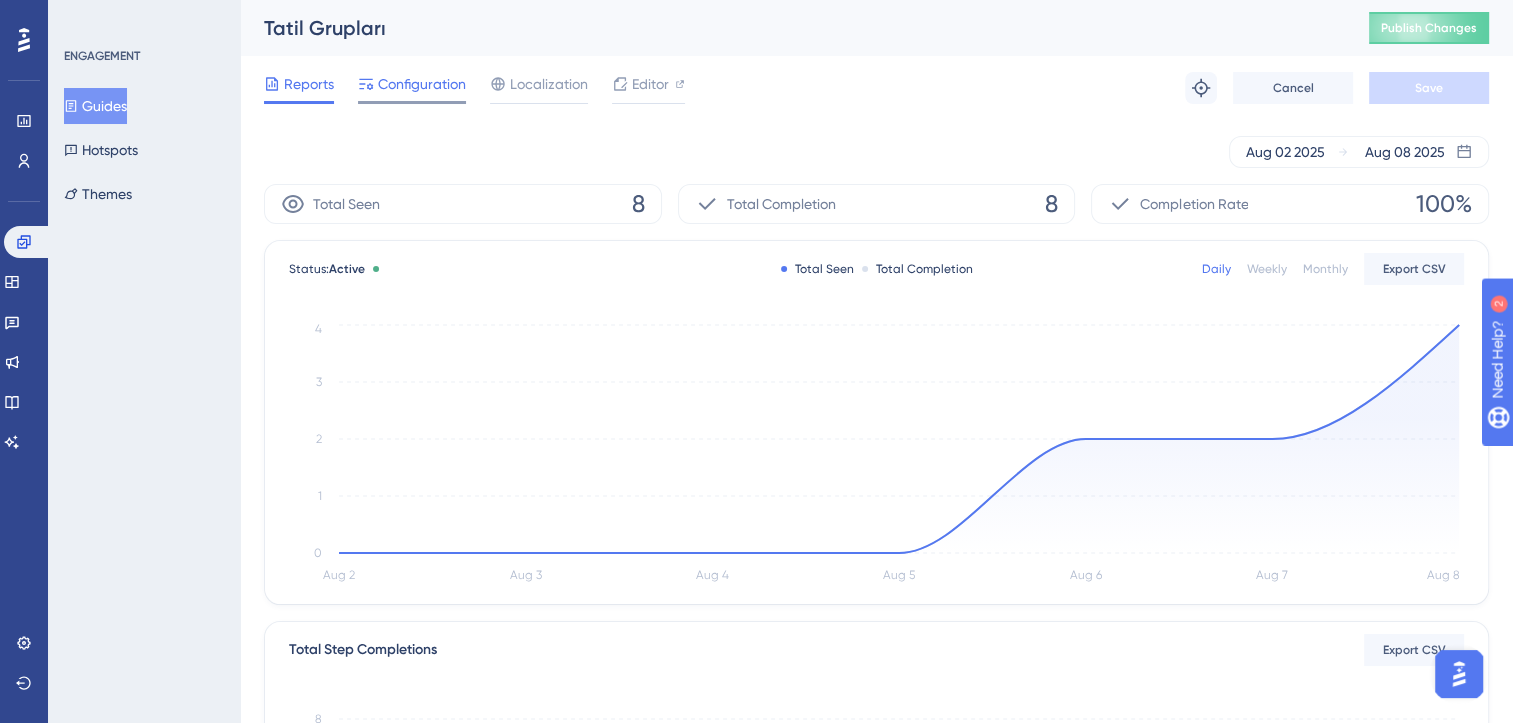 click on "Configuration" at bounding box center [422, 84] 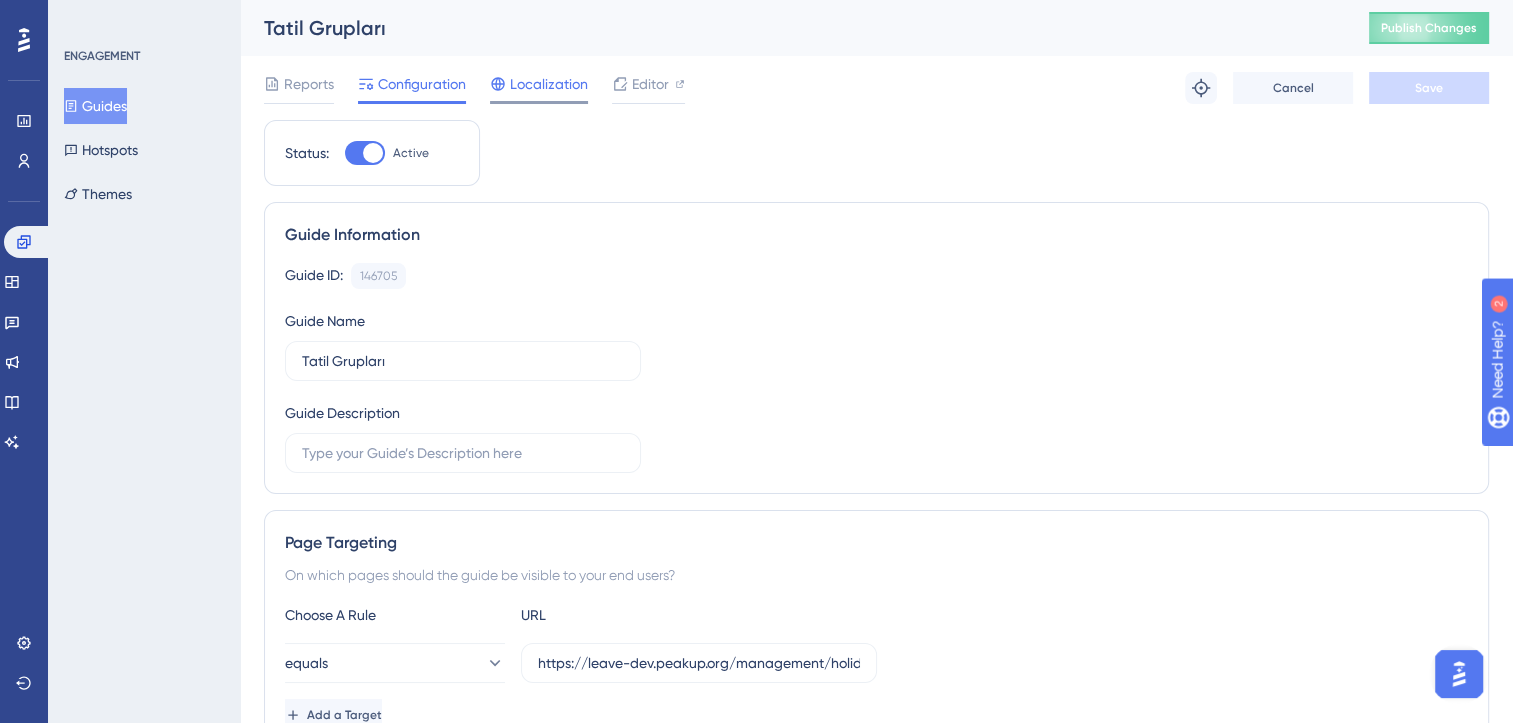 click on "Localization" at bounding box center (549, 84) 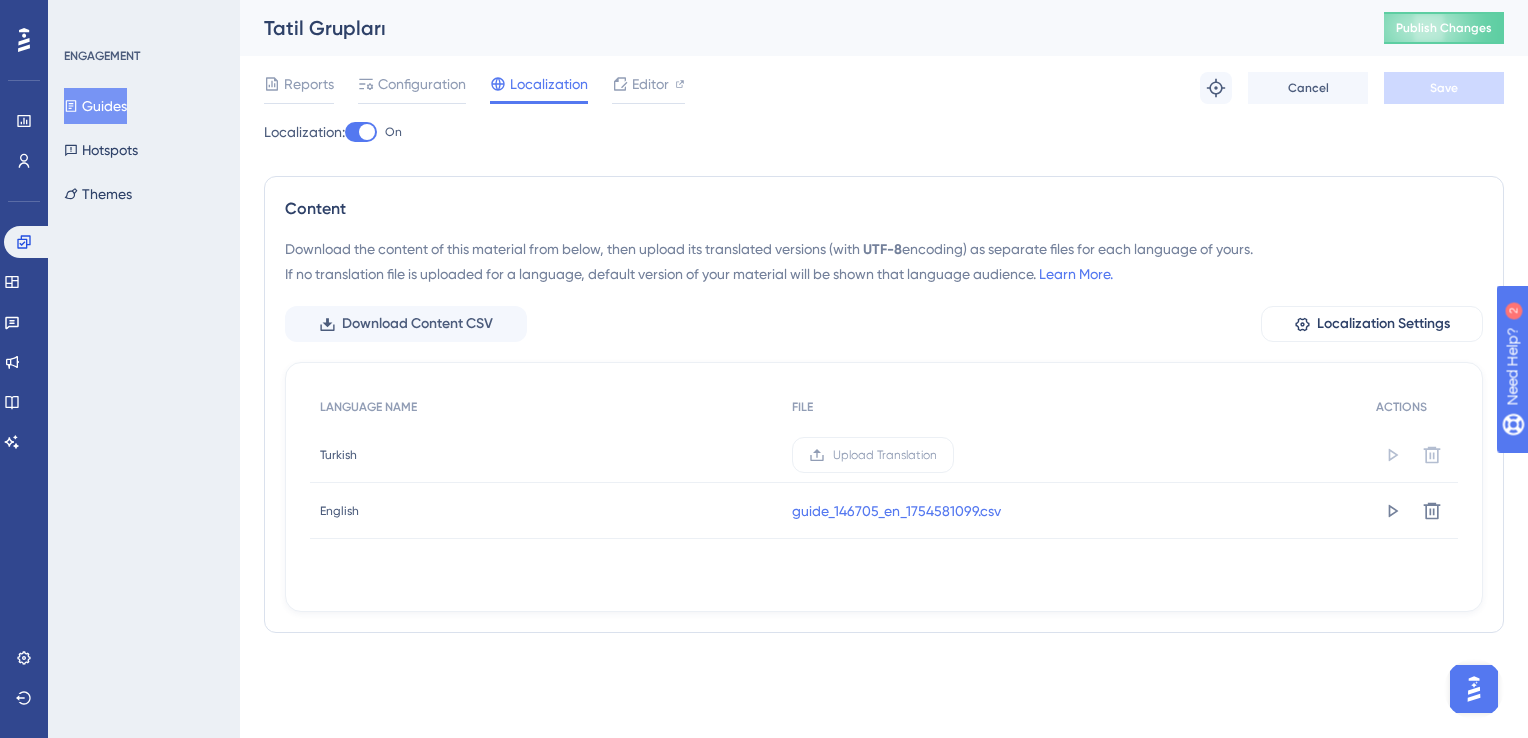 click at bounding box center (367, 132) 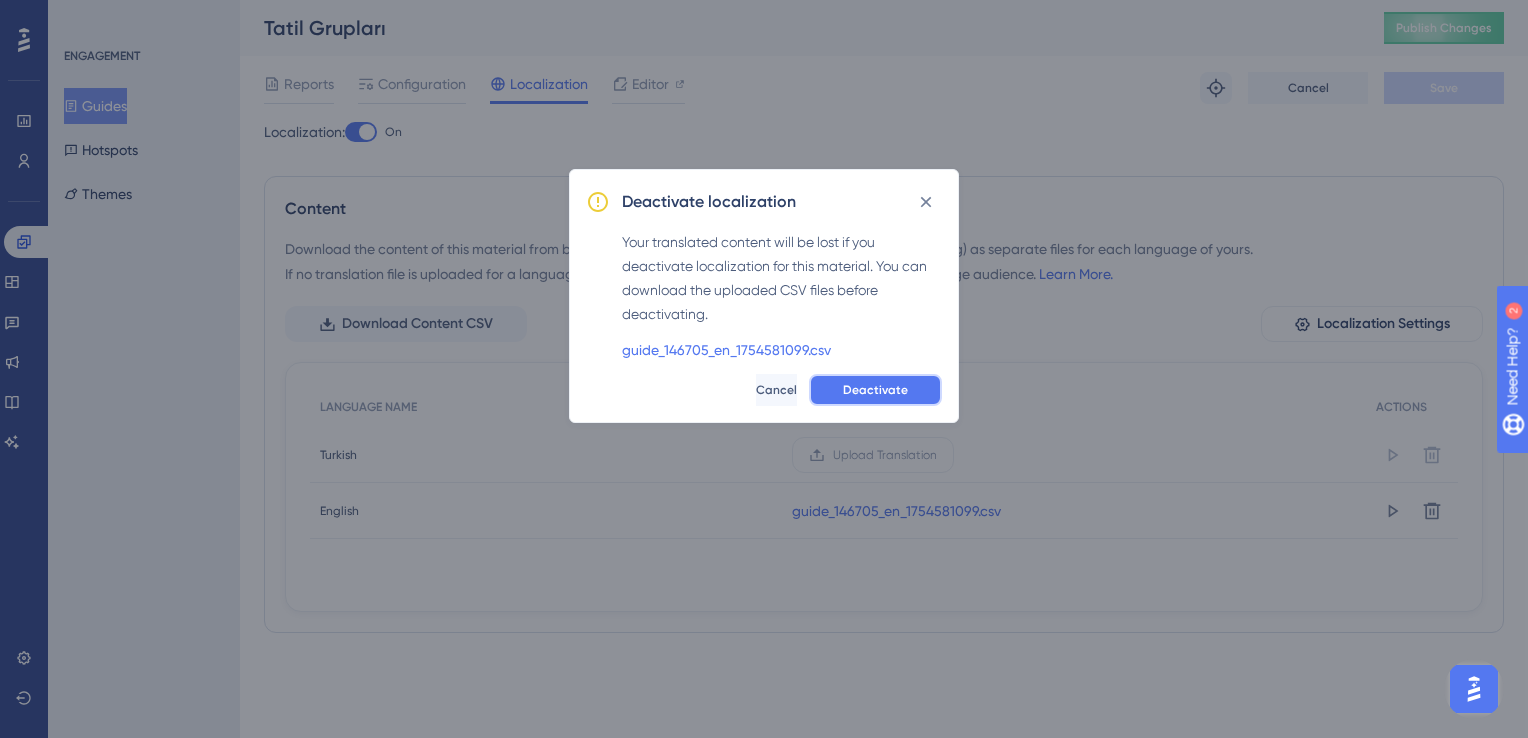 click on "Deactivate" at bounding box center (875, 390) 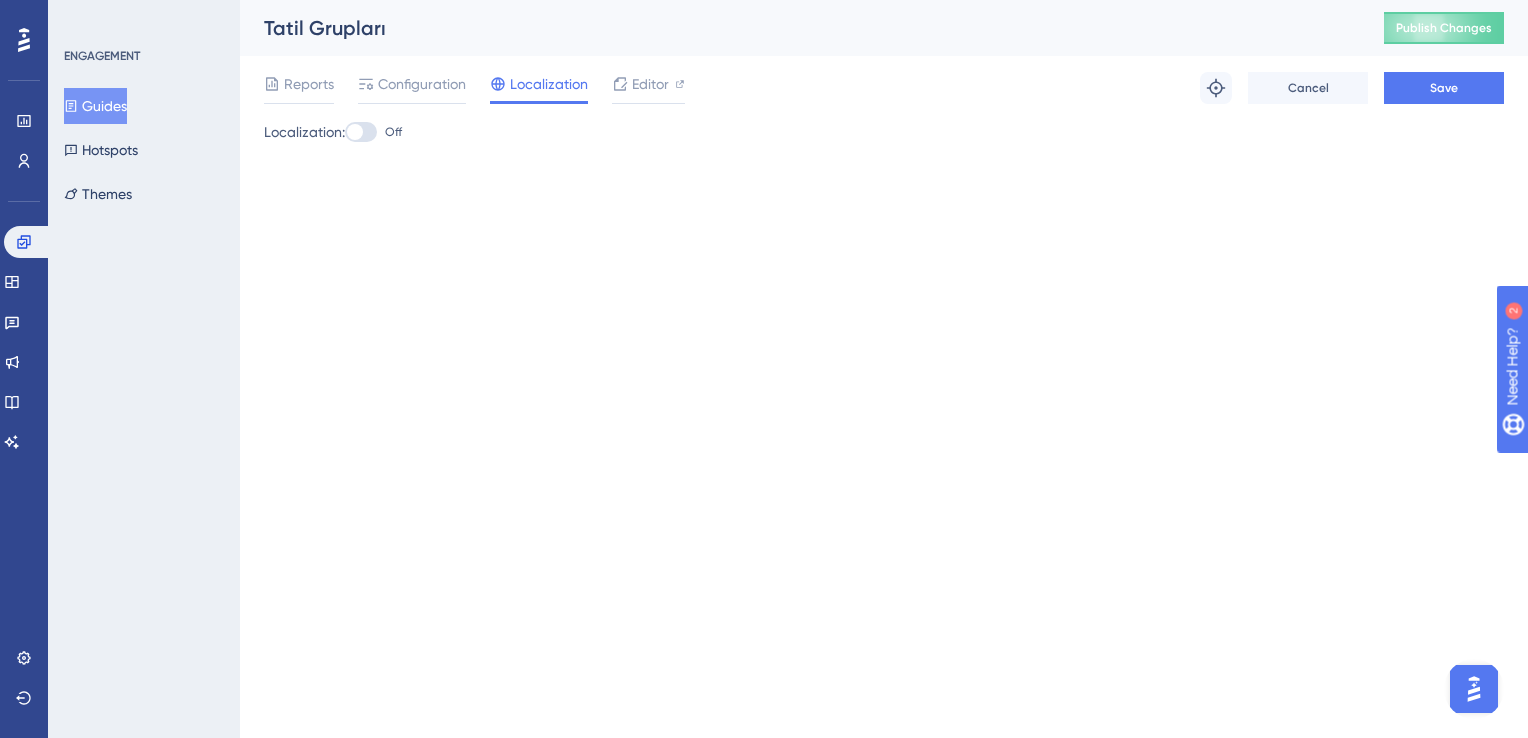 click at bounding box center (355, 132) 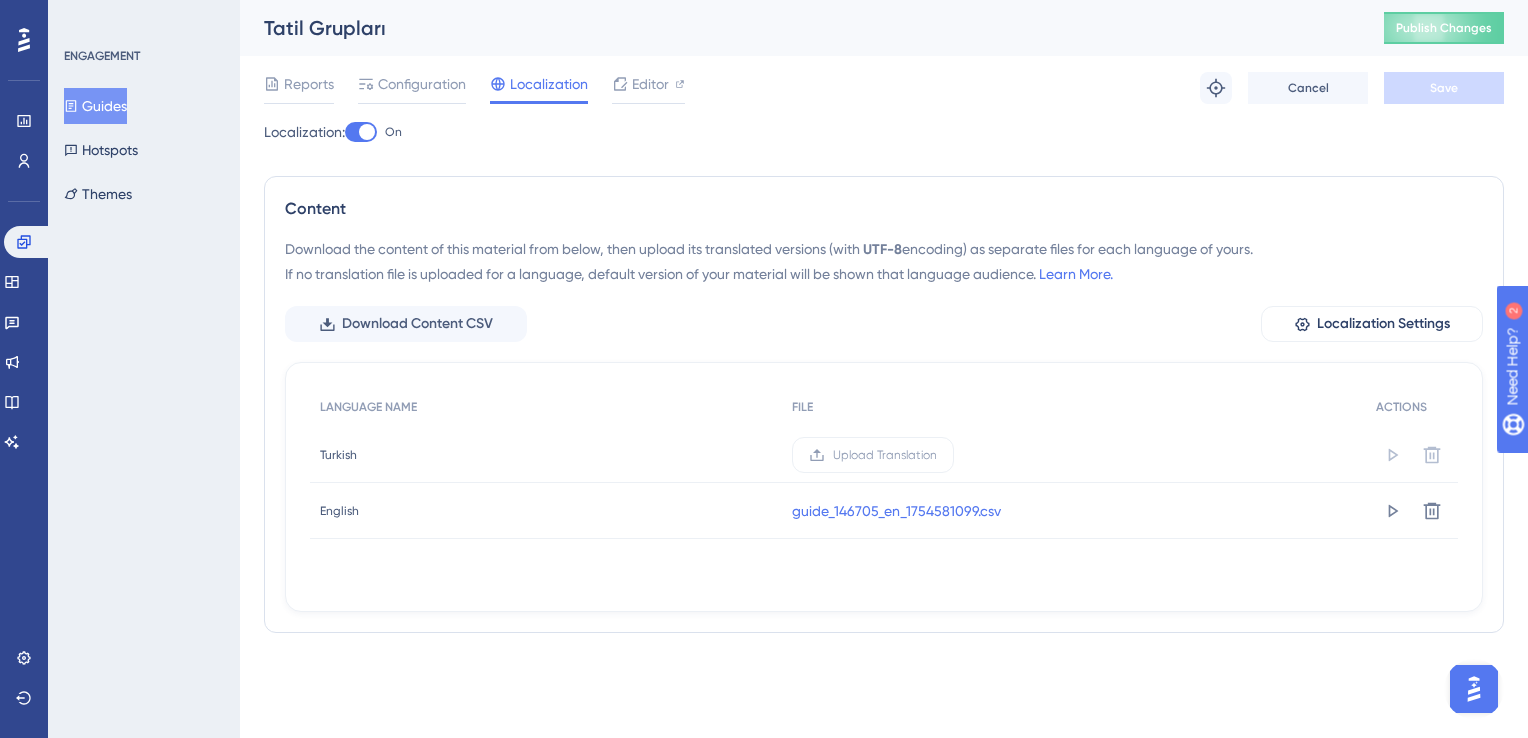 click at bounding box center [367, 132] 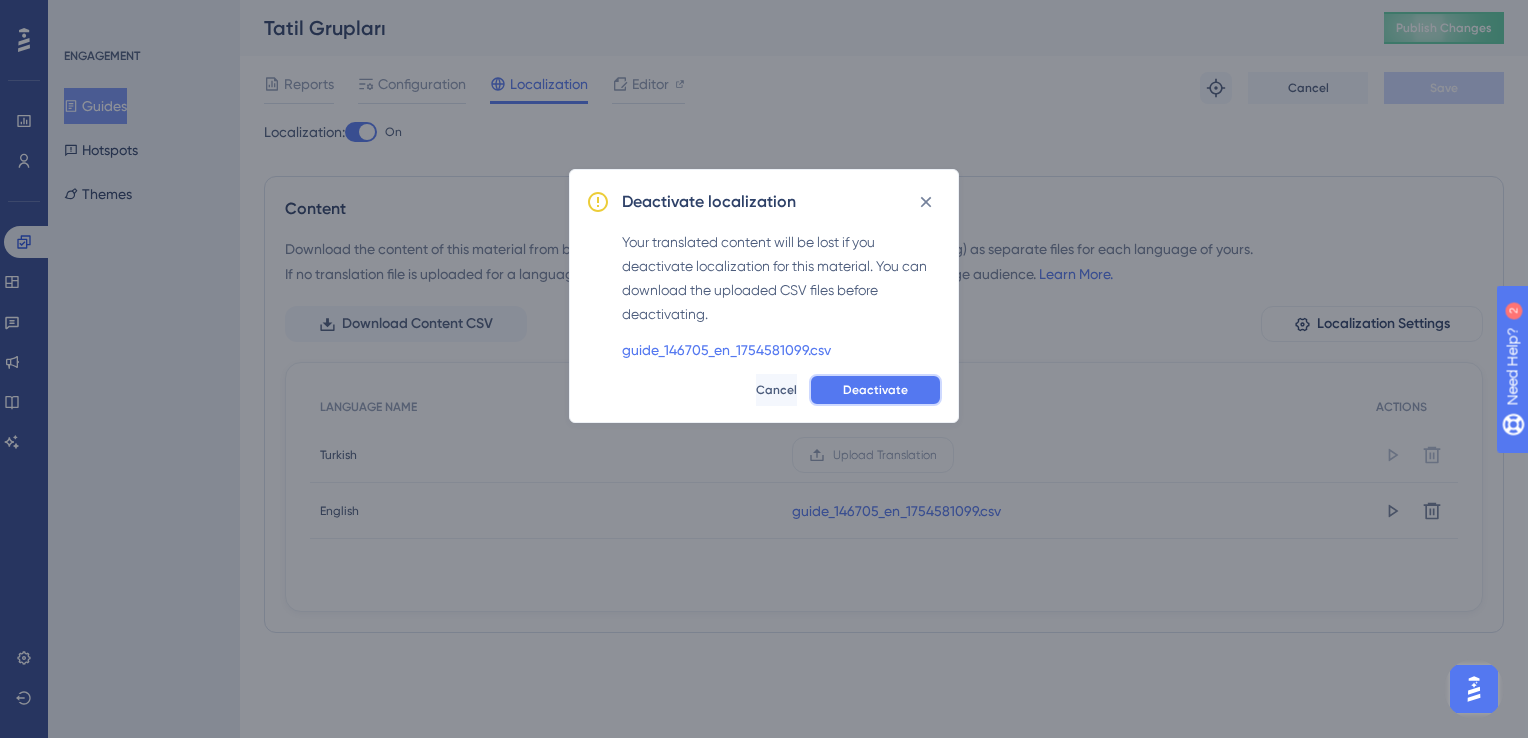 click on "Deactivate" at bounding box center [875, 390] 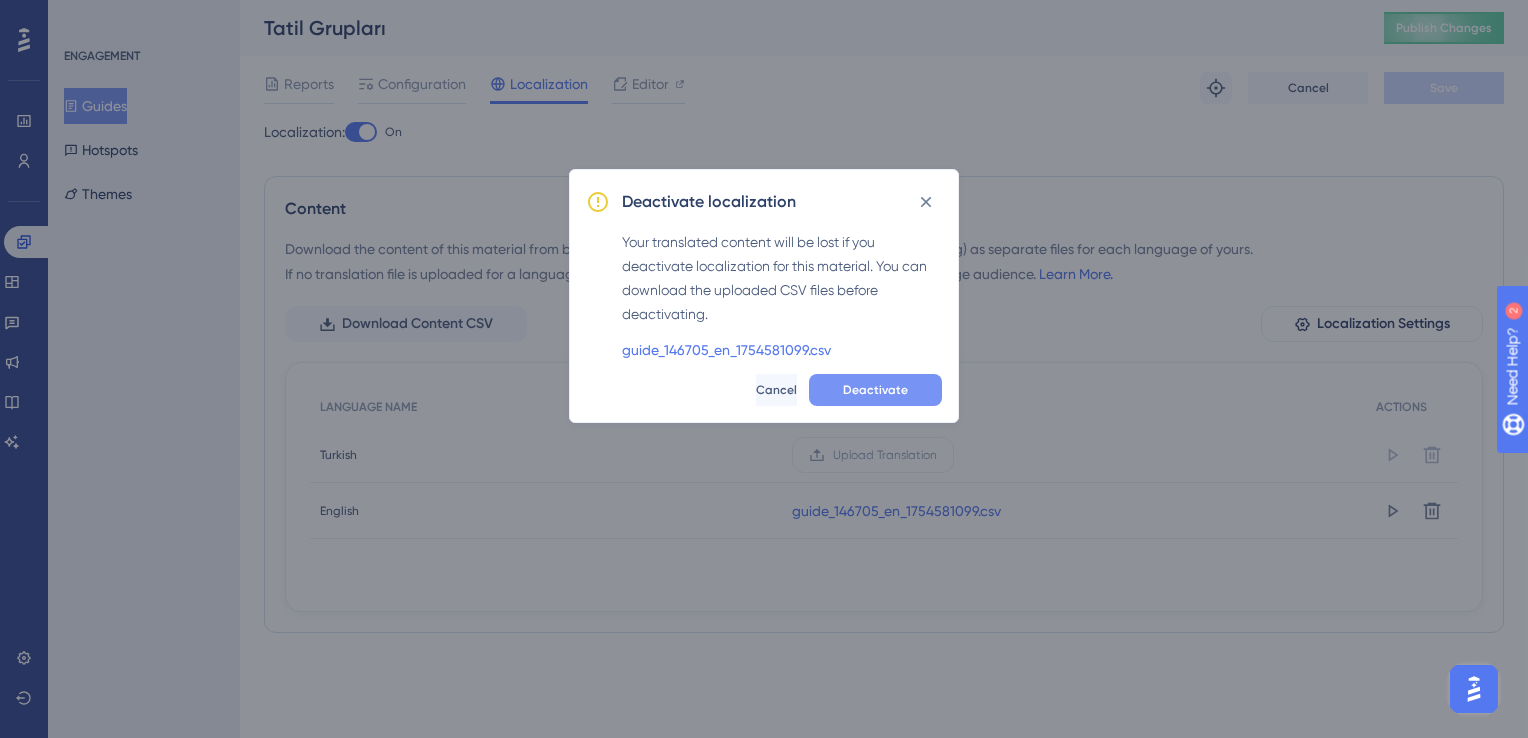 checkbox on "false" 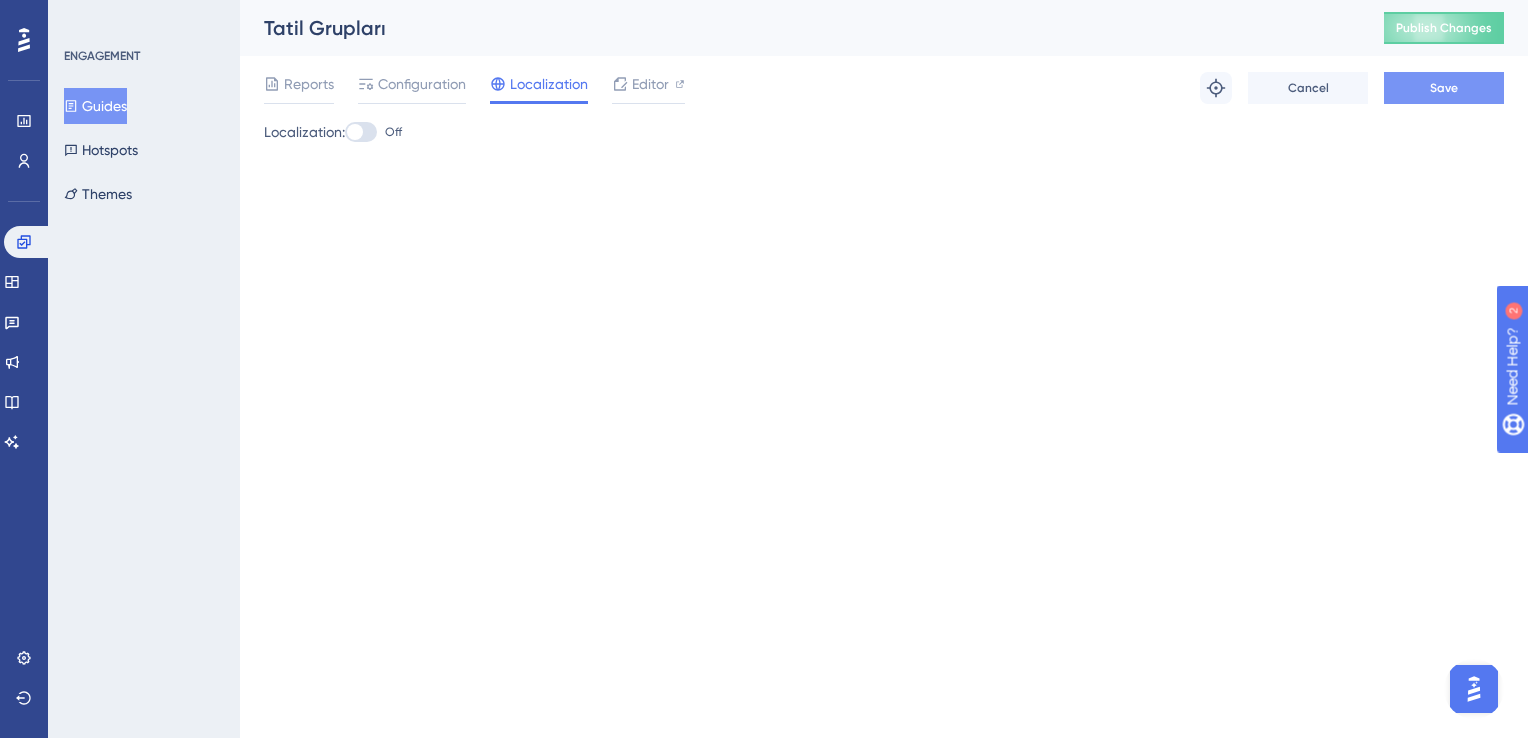 click on "Save" at bounding box center [1444, 88] 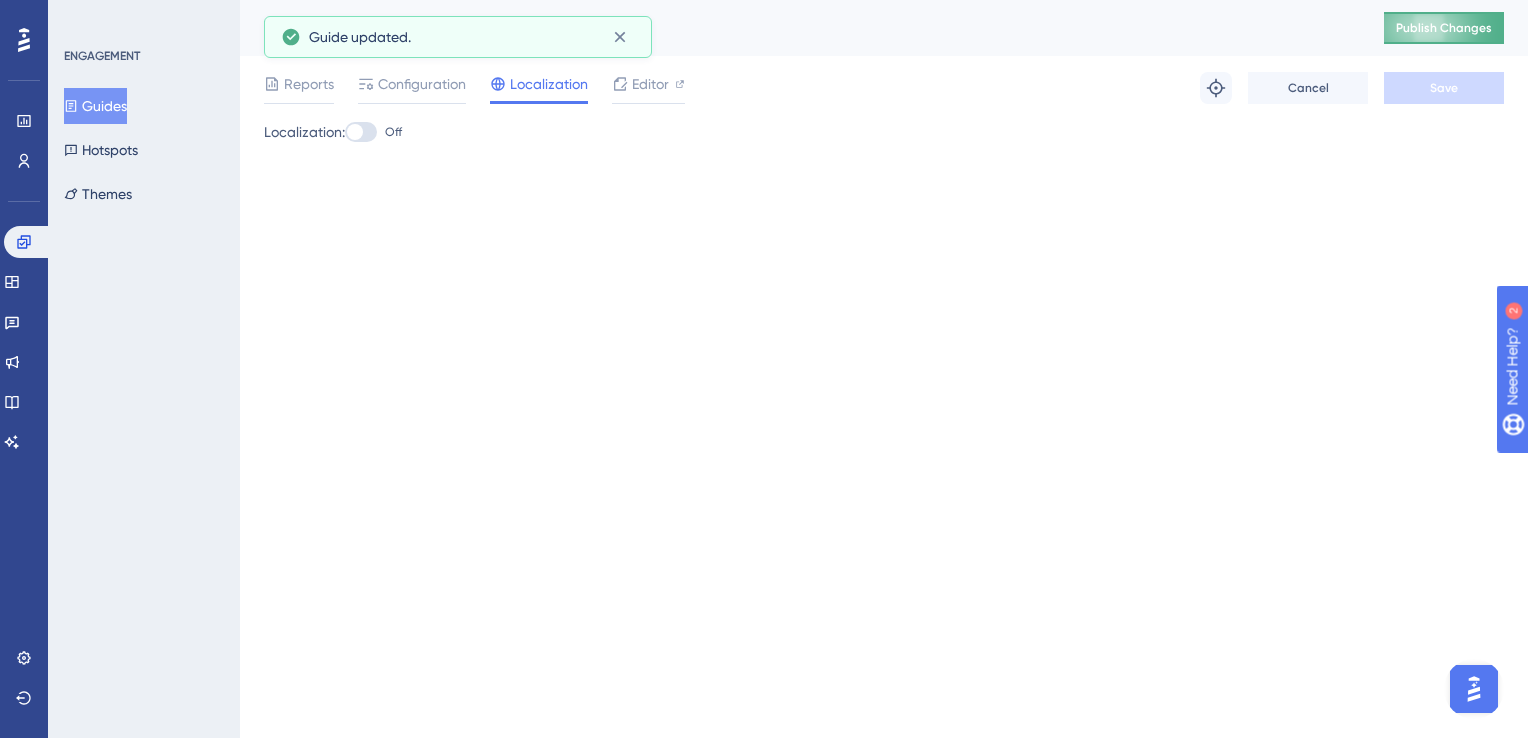 click on "Publish Changes" at bounding box center [1444, 28] 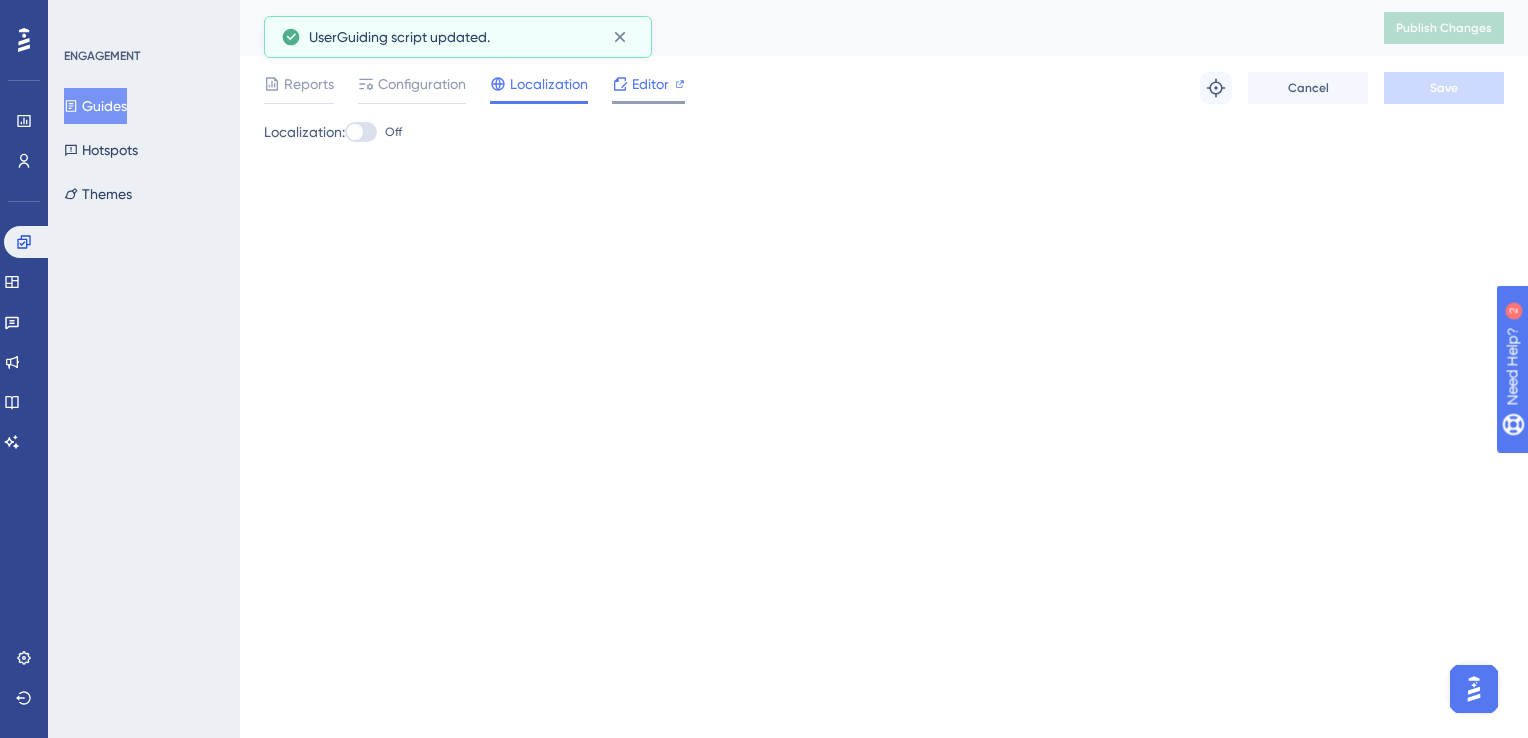 click on "Editor" at bounding box center [650, 84] 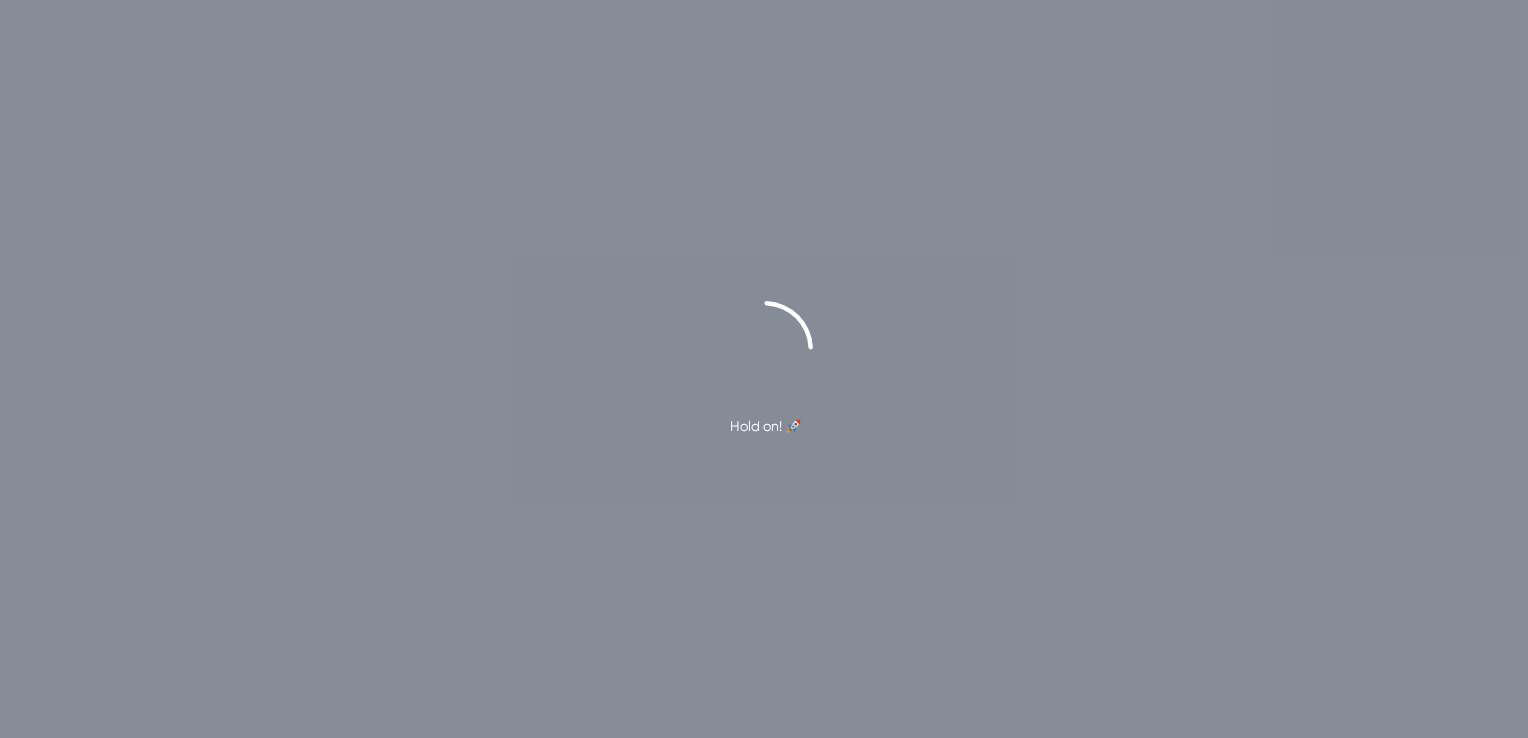 scroll, scrollTop: 0, scrollLeft: 0, axis: both 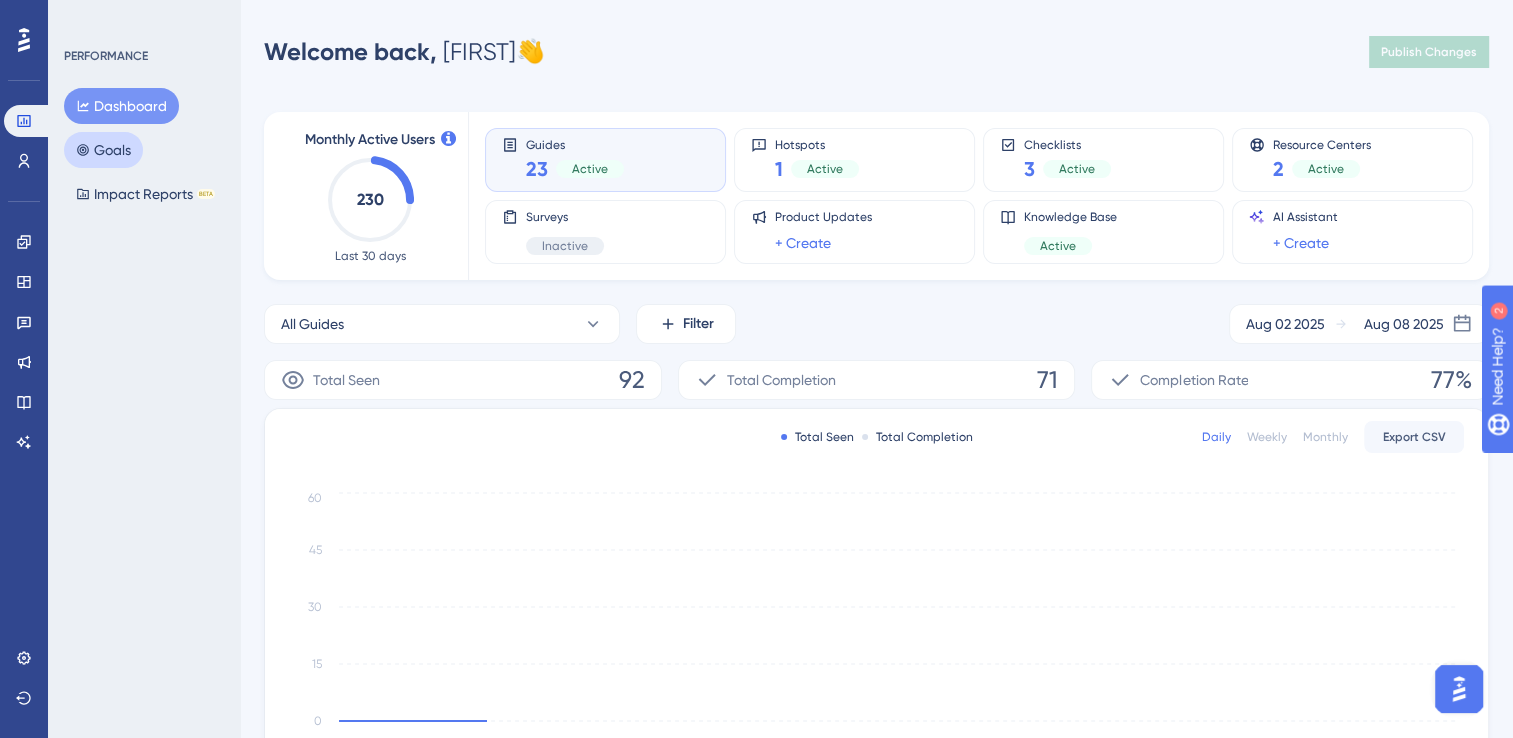 click on "Goals" at bounding box center [103, 150] 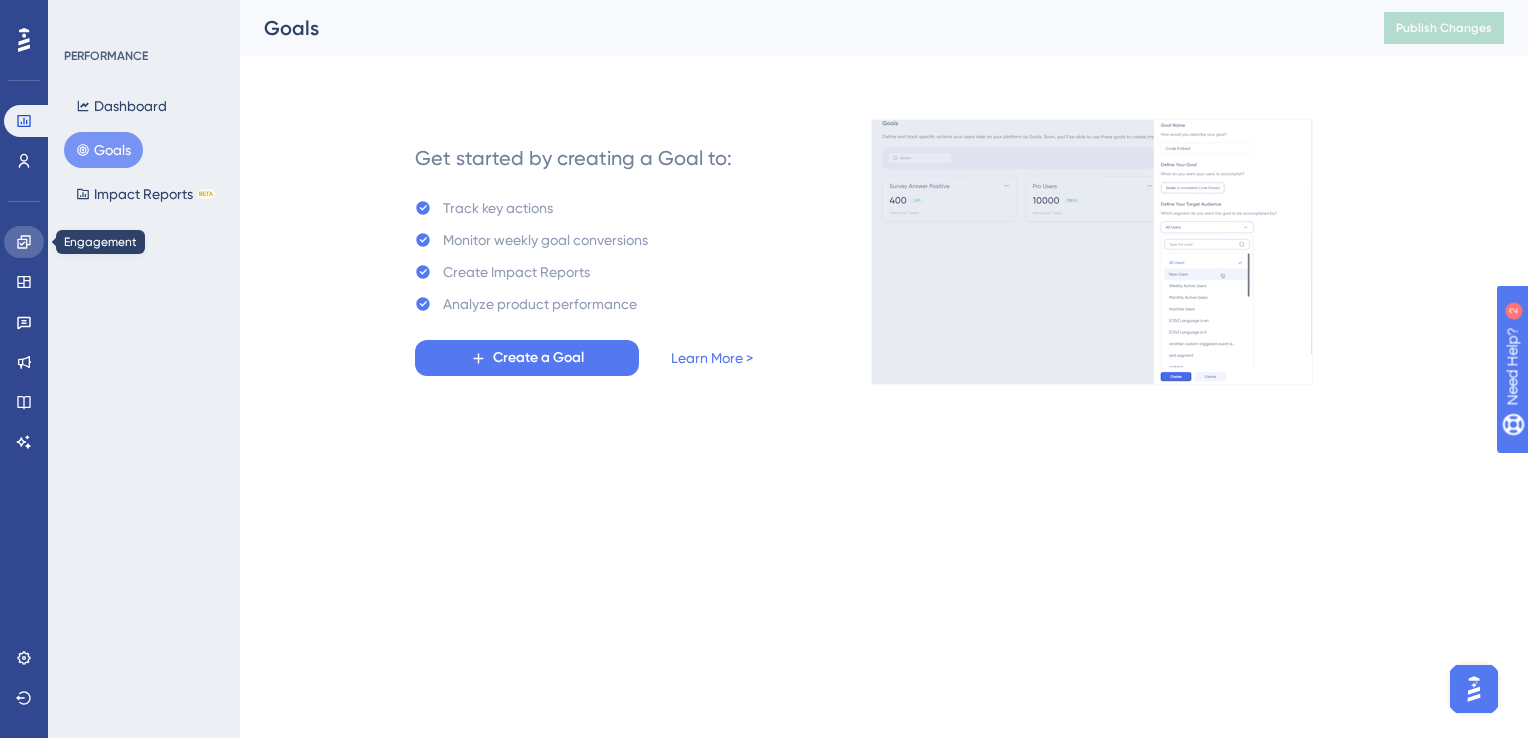 click 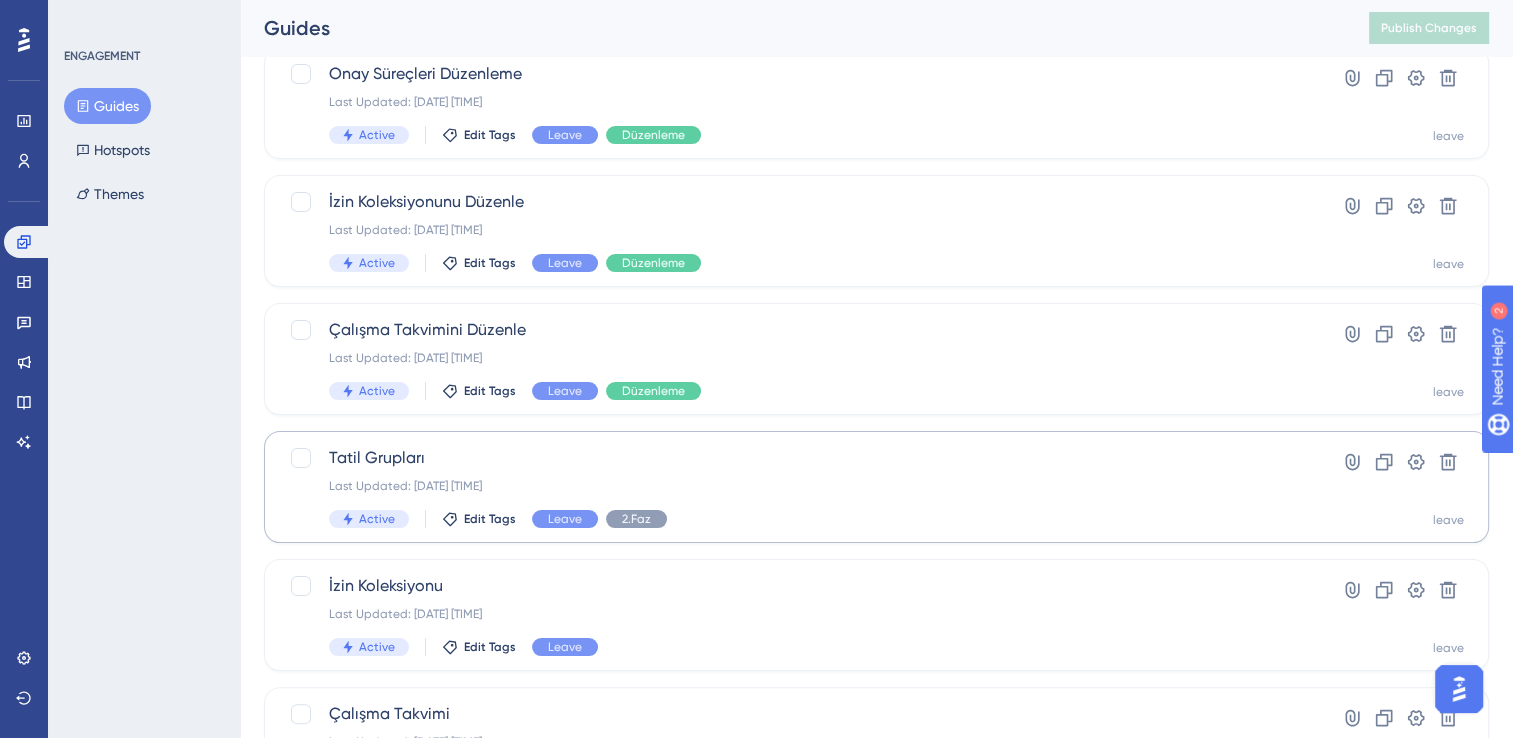scroll, scrollTop: 300, scrollLeft: 0, axis: vertical 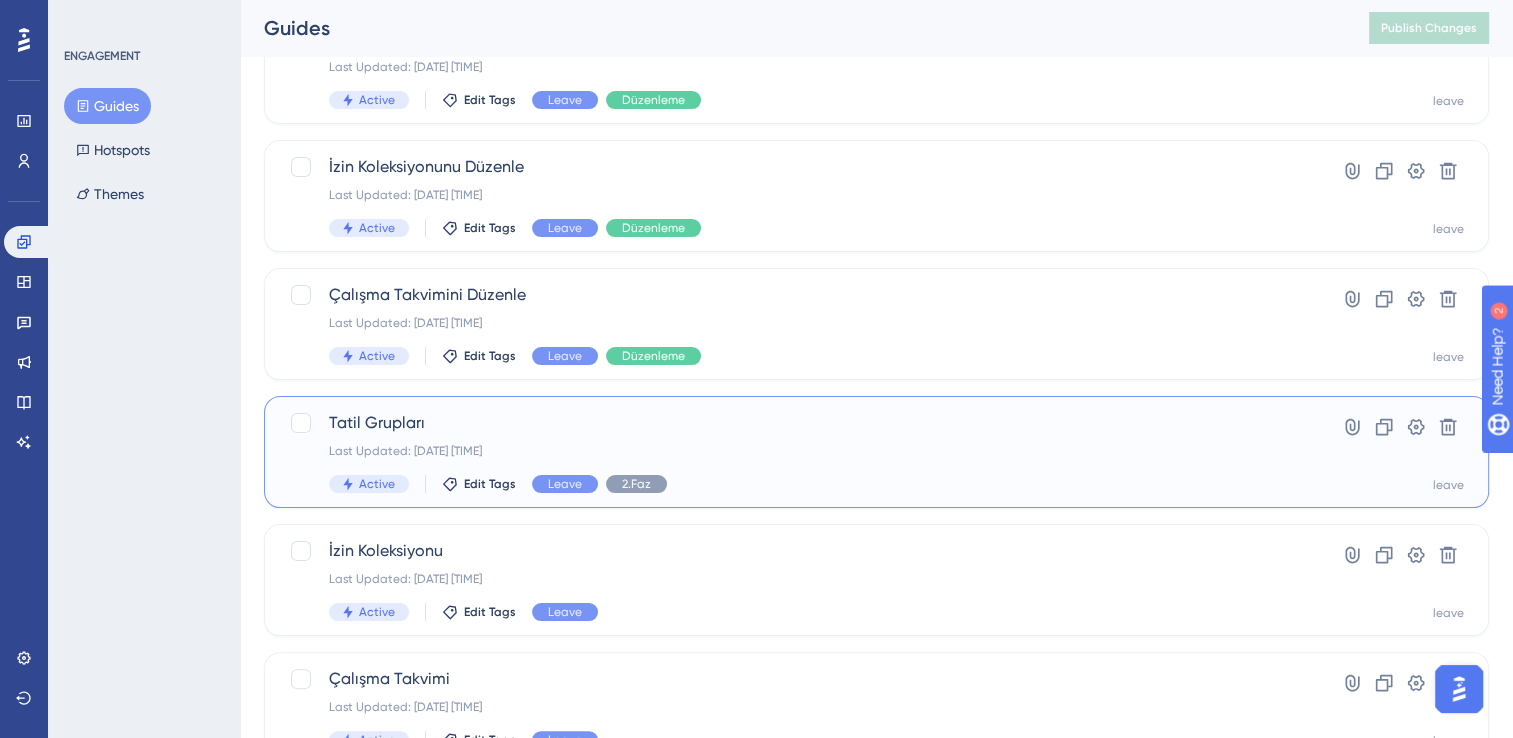 click on "Tatil Grupları Last Updated: 08 Ağu 2025 ÖS 01:47 Active Edit Tags Leave 2.Faz" at bounding box center (796, 452) 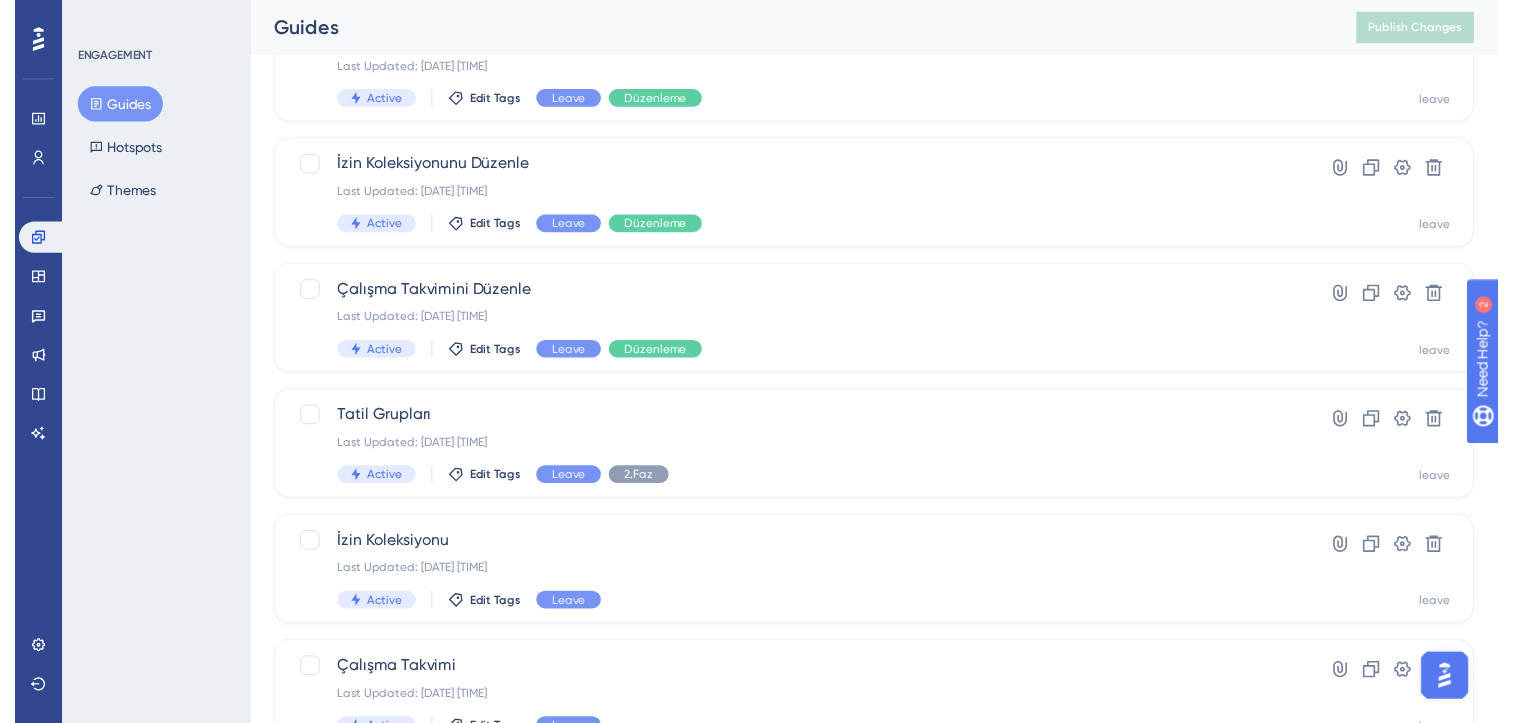scroll, scrollTop: 0, scrollLeft: 0, axis: both 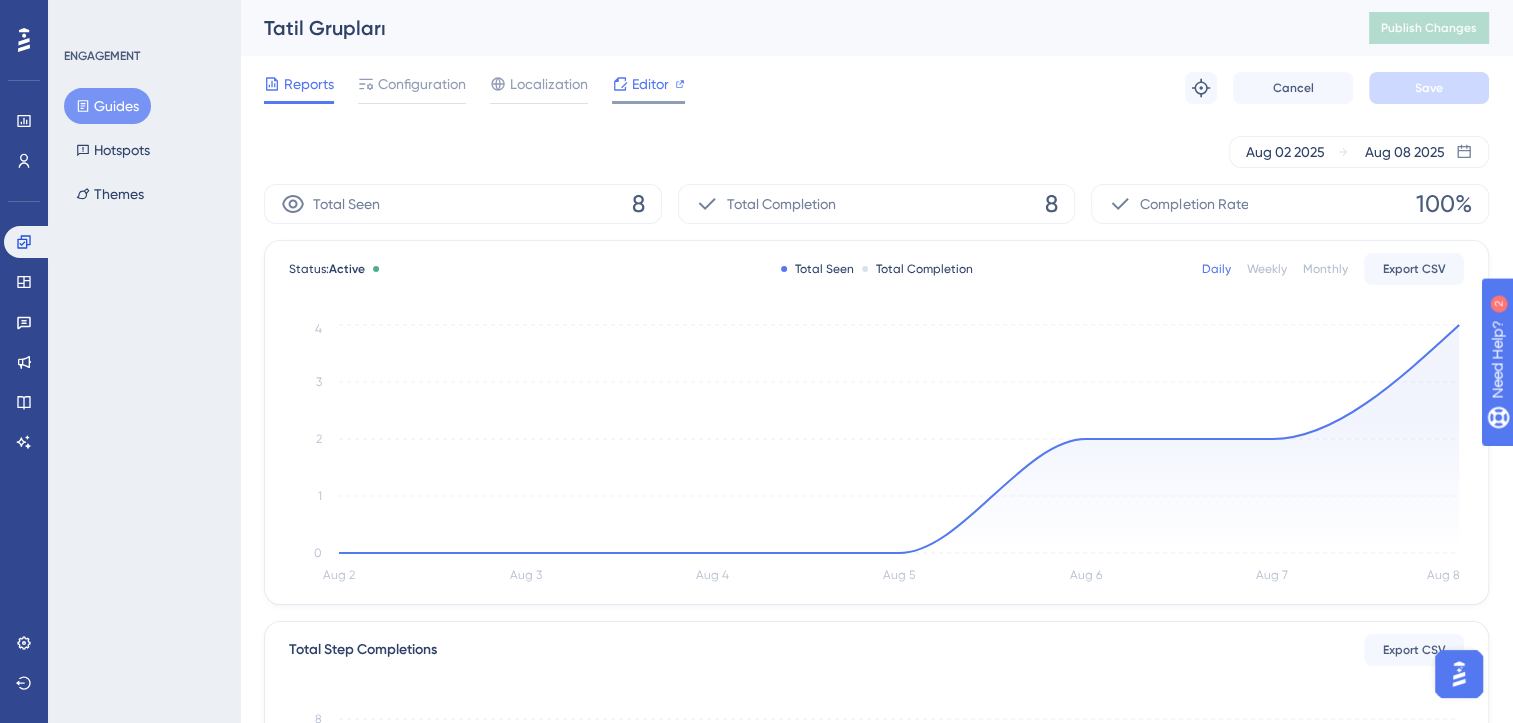 click on "Editor" at bounding box center [650, 84] 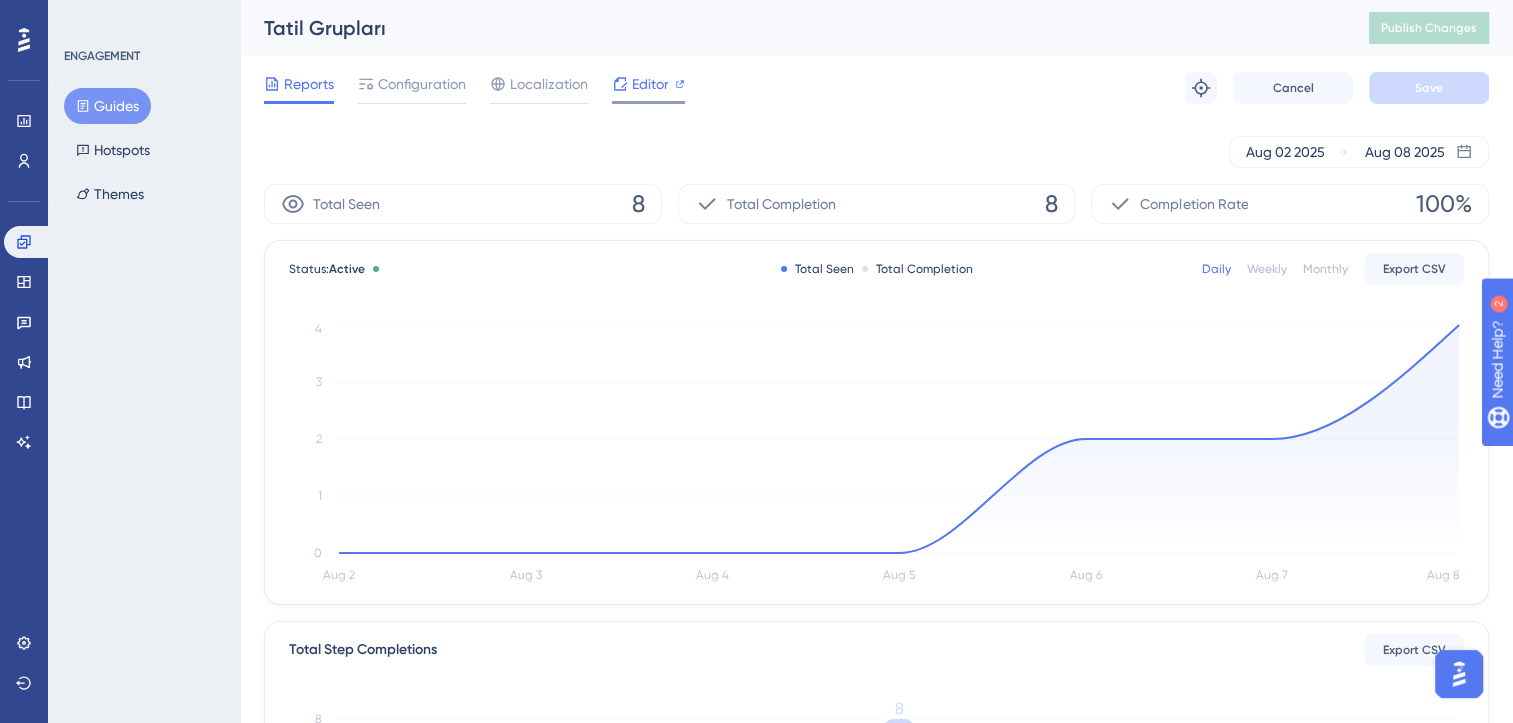 click on "Editor" at bounding box center [650, 84] 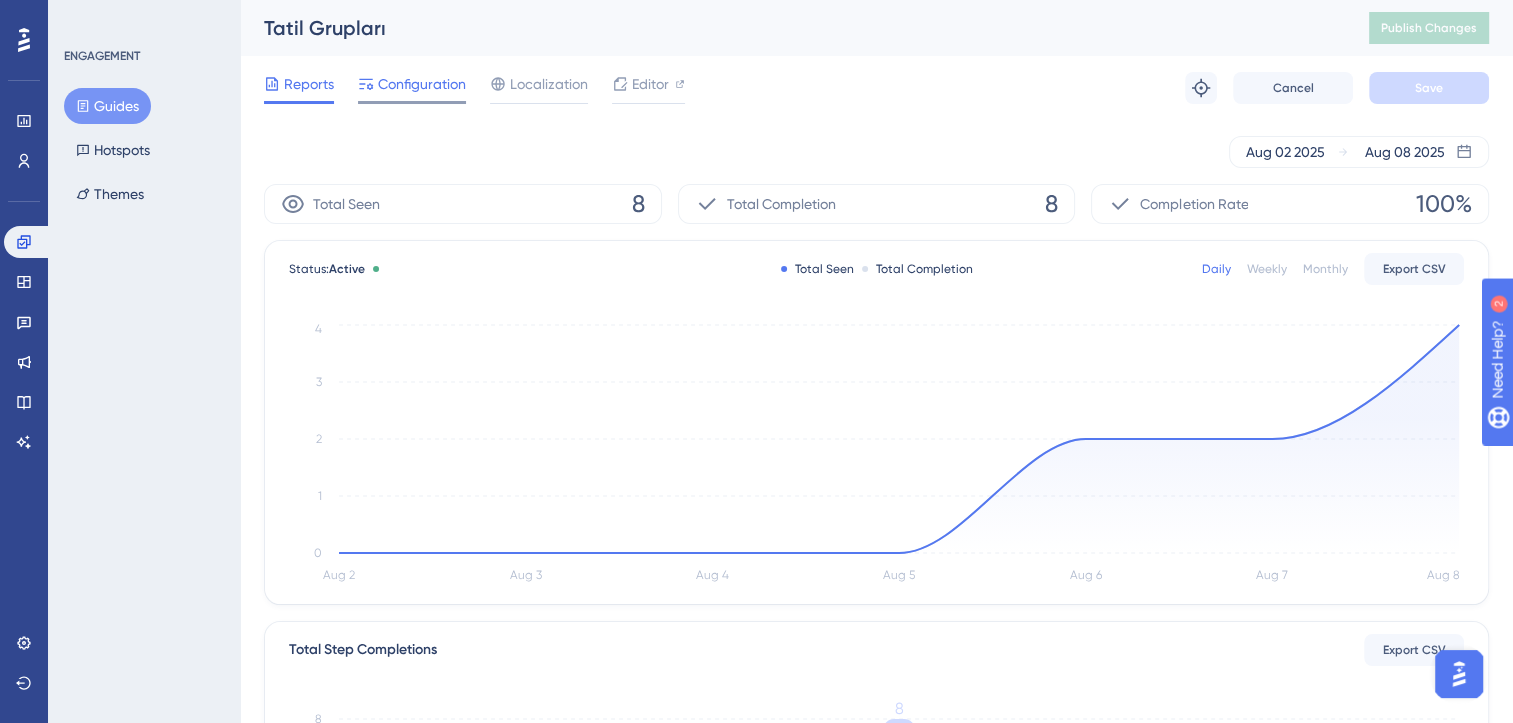 click on "Configuration" at bounding box center (412, 88) 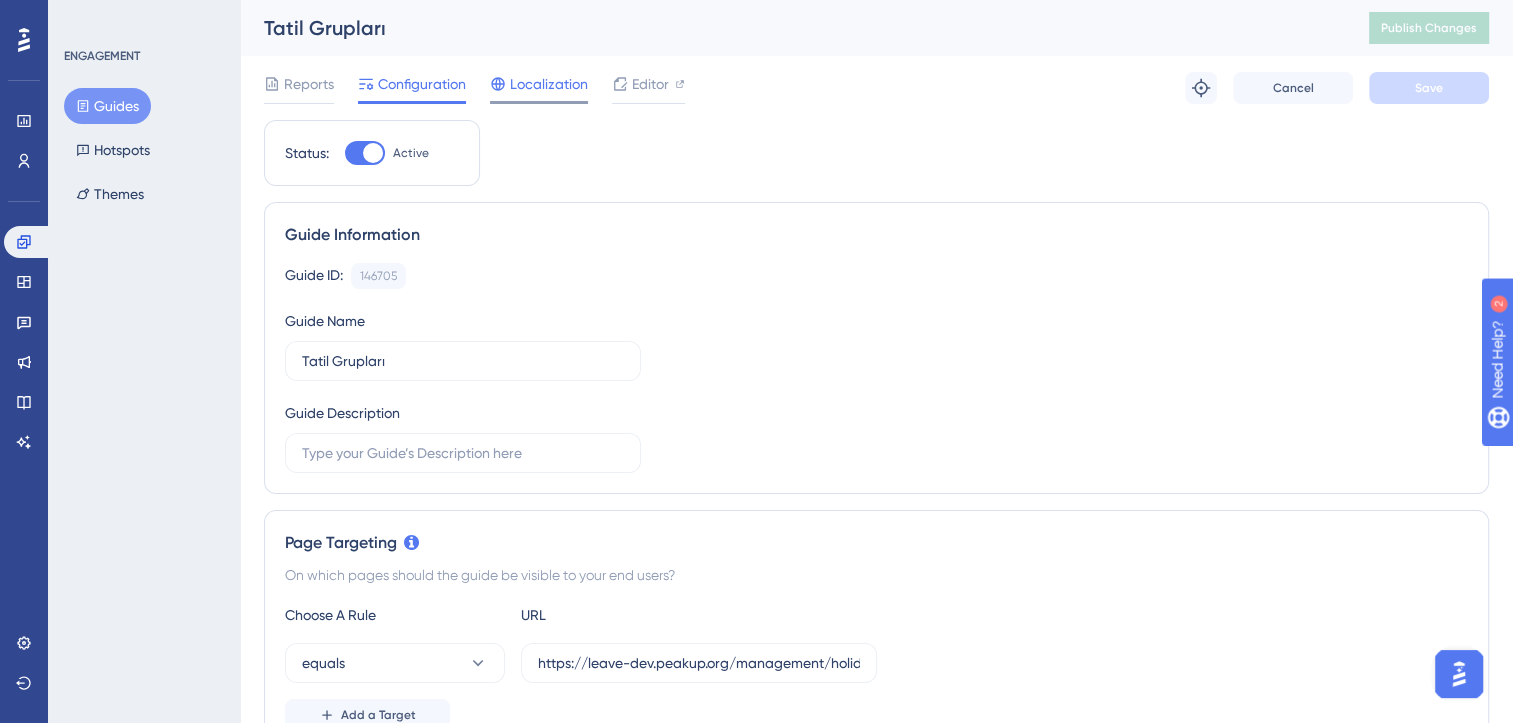 click on "Localization" at bounding box center (549, 84) 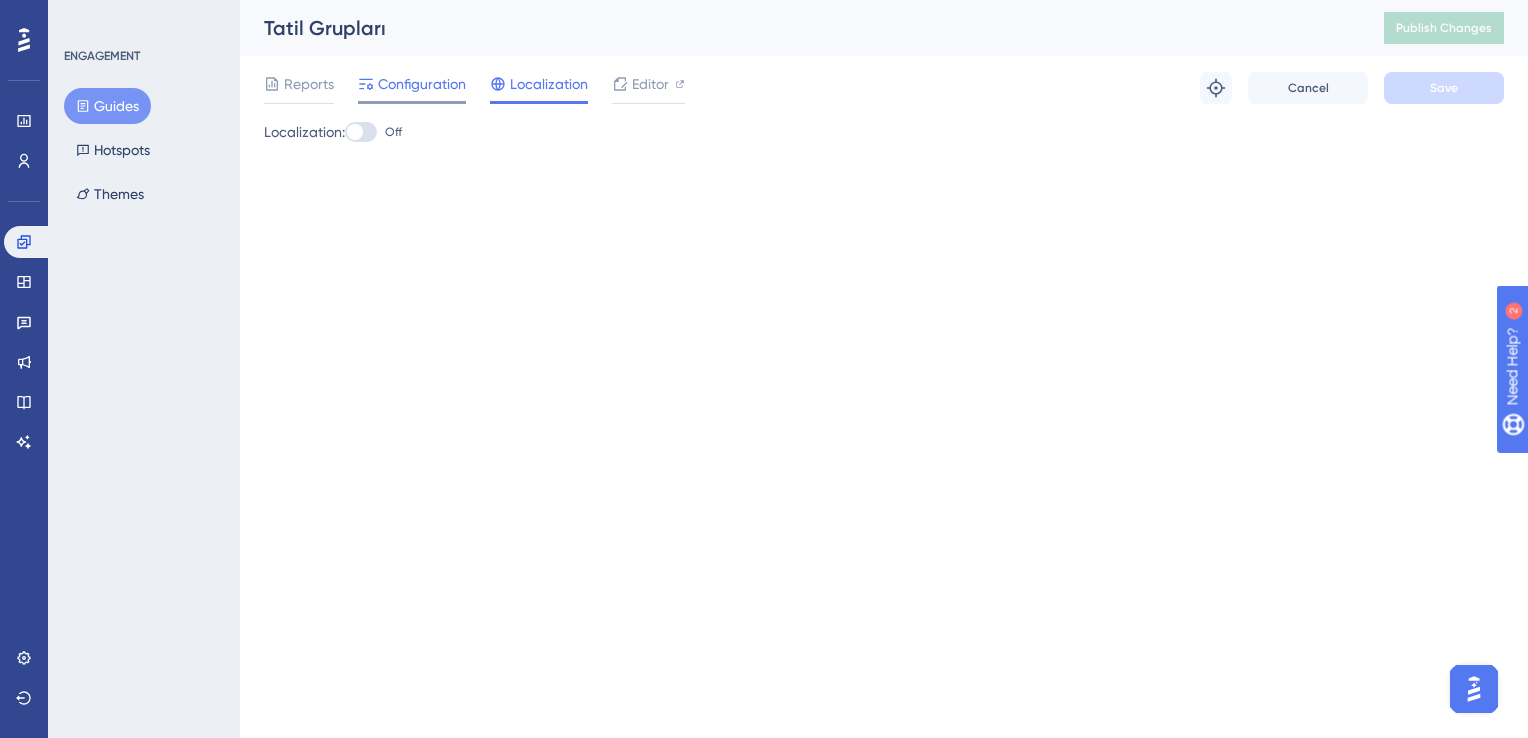 click on "Configuration" at bounding box center (412, 88) 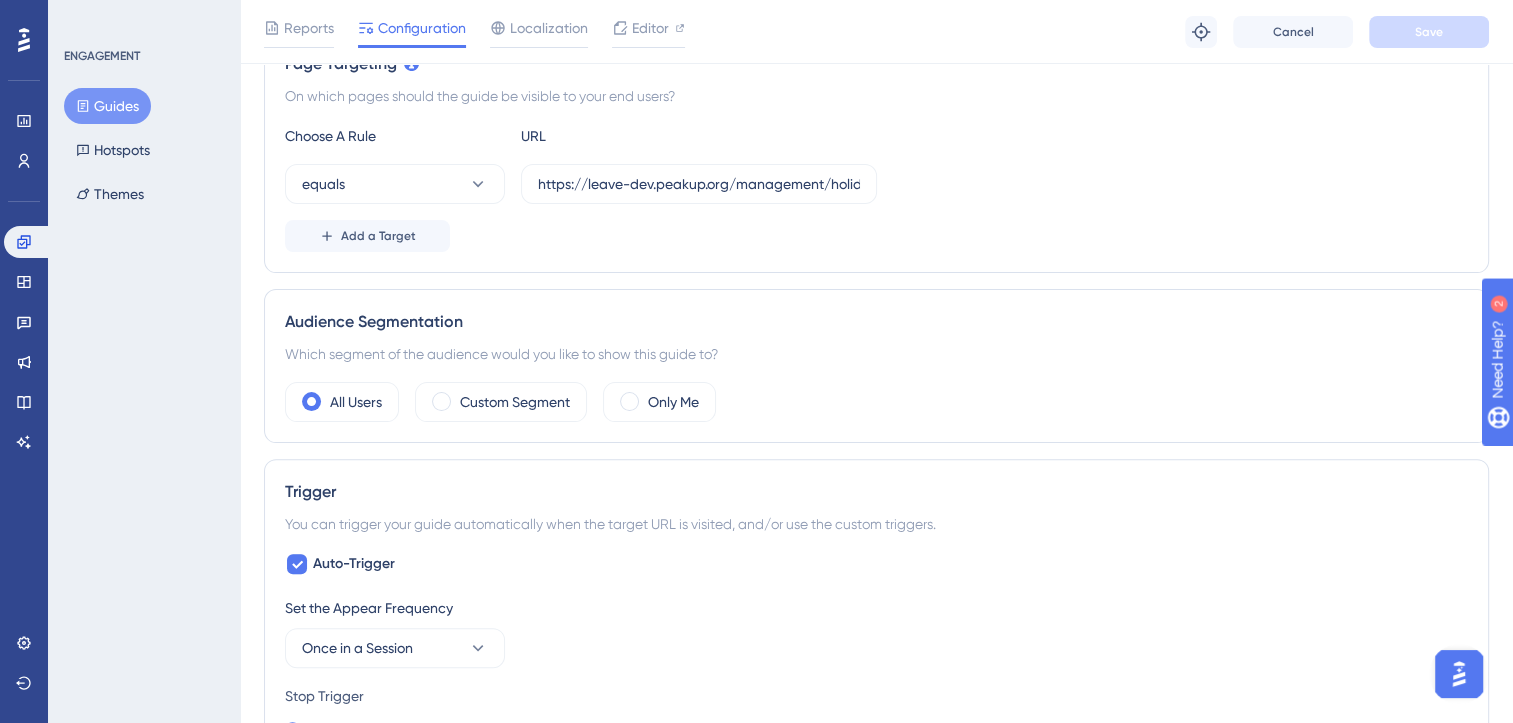 scroll, scrollTop: 300, scrollLeft: 0, axis: vertical 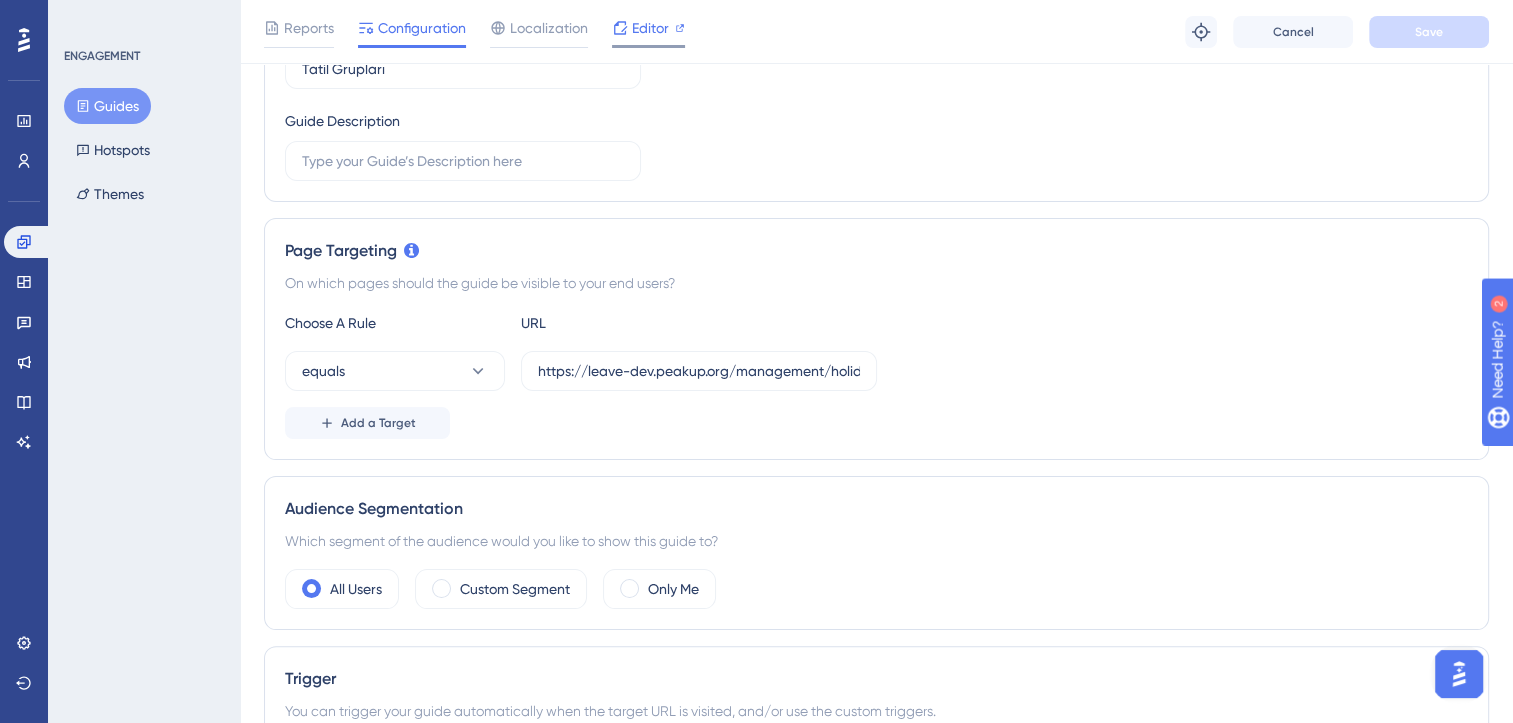 click on "Editor" at bounding box center (650, 28) 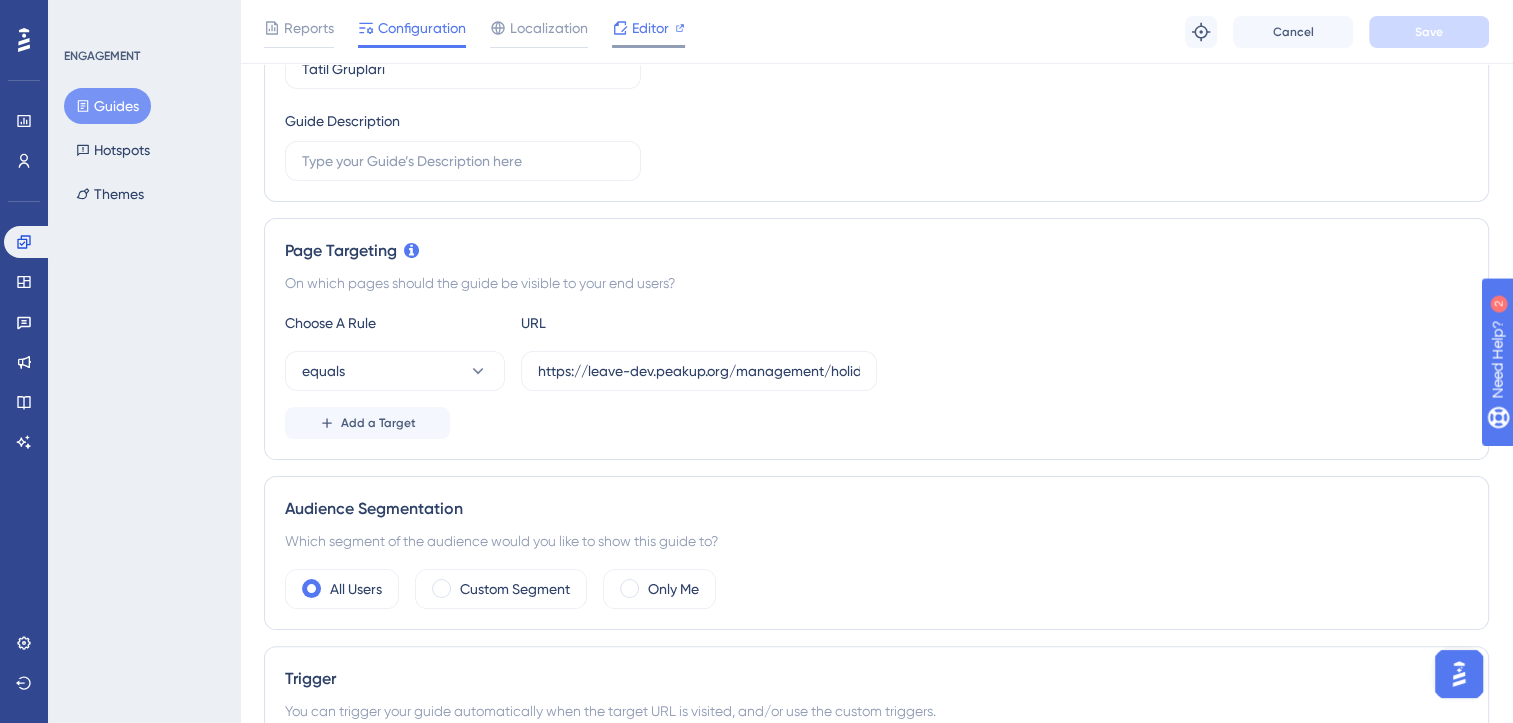 click 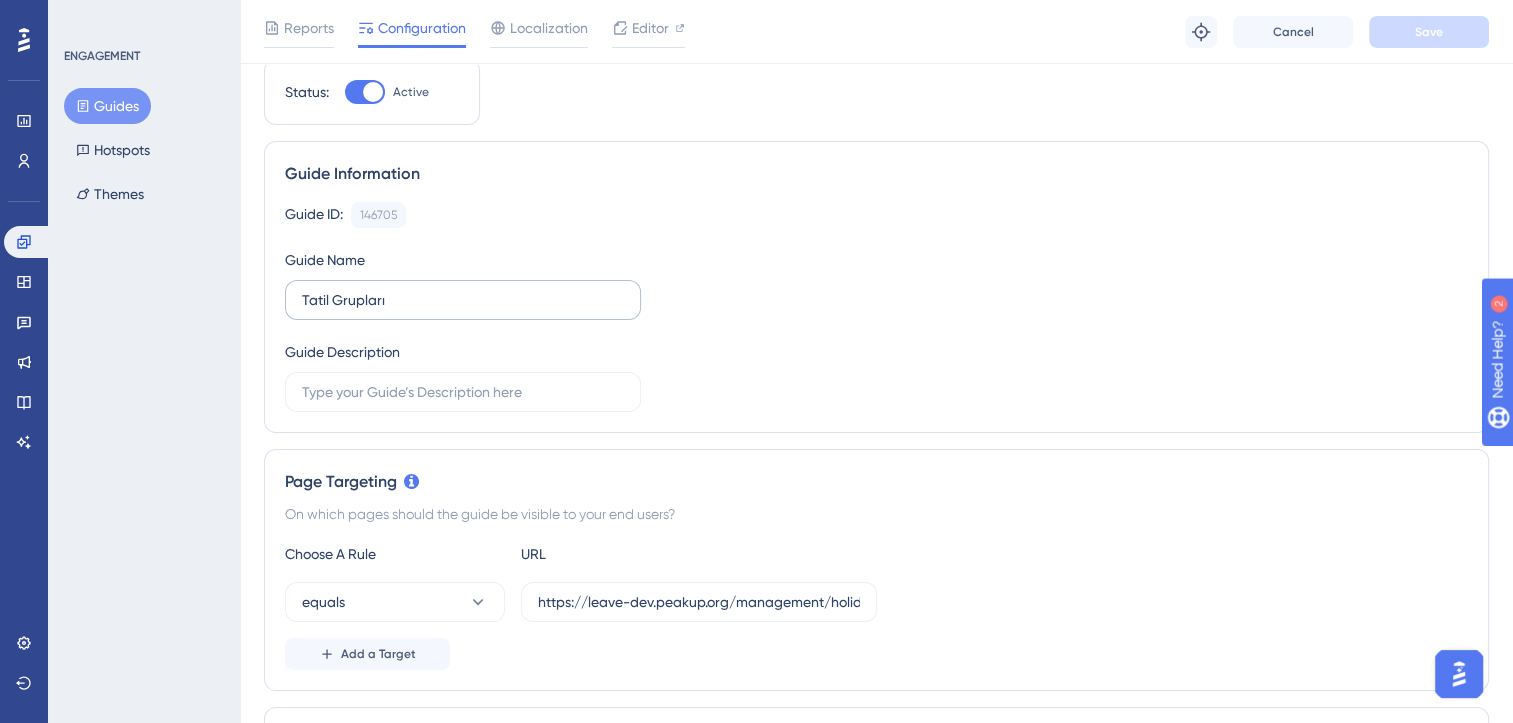 scroll, scrollTop: 0, scrollLeft: 0, axis: both 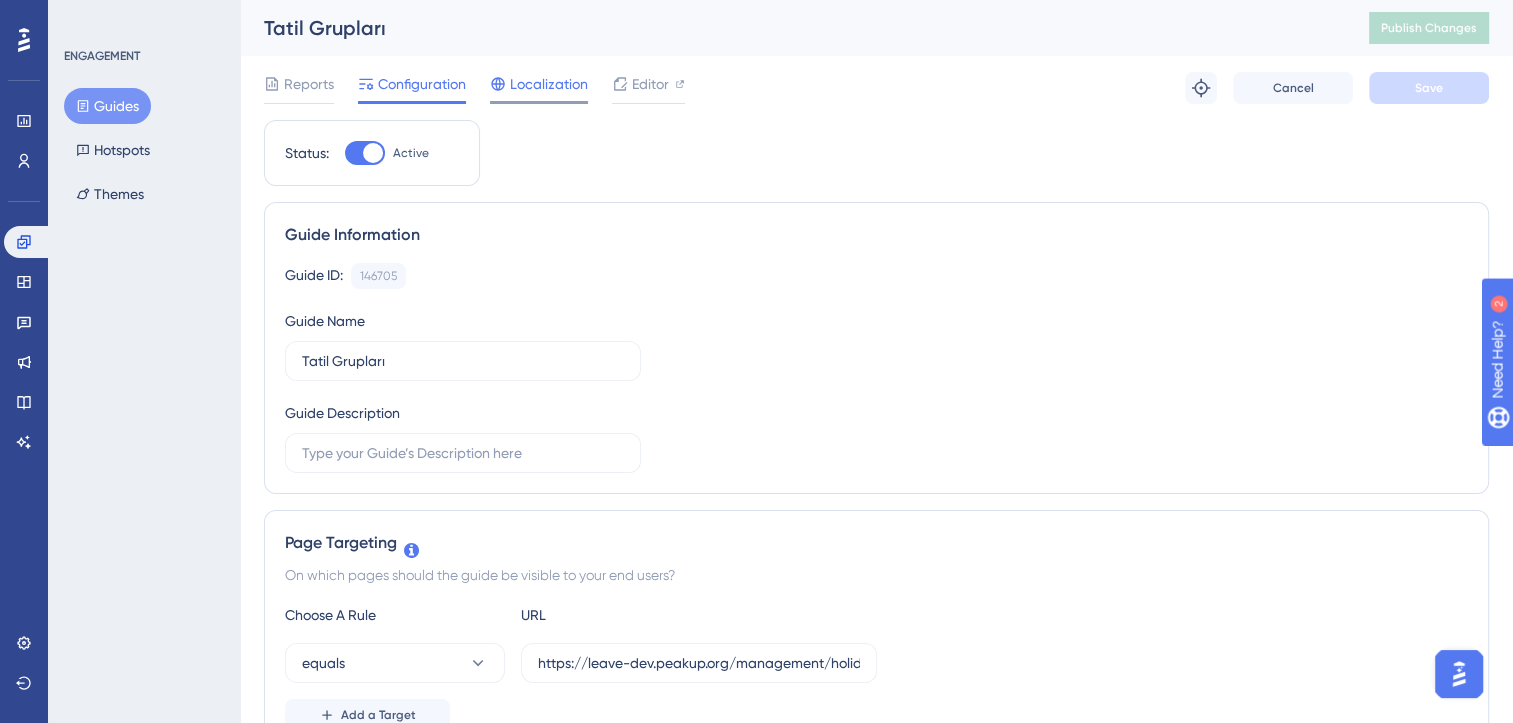 click on "Localization" at bounding box center [549, 84] 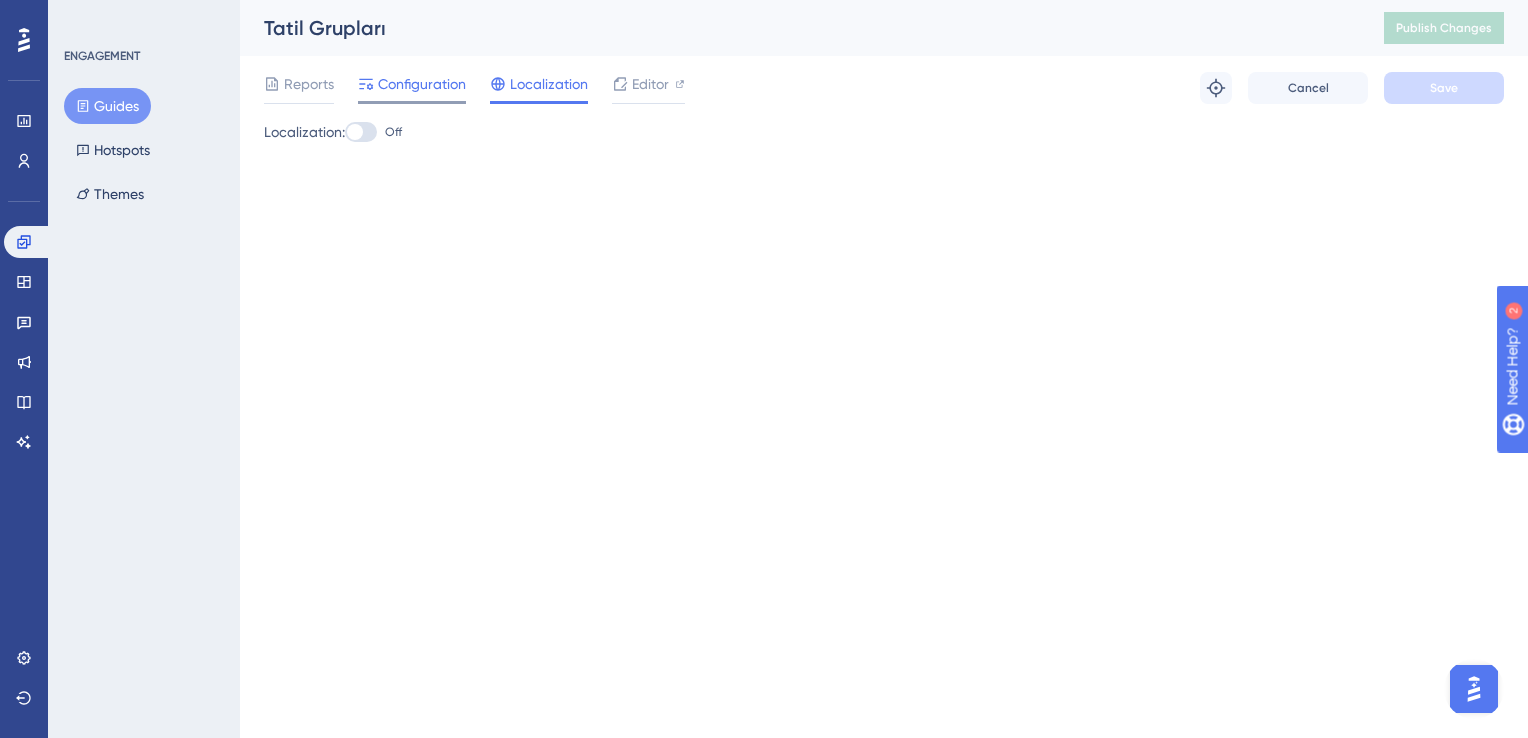 click on "Configuration" at bounding box center [412, 88] 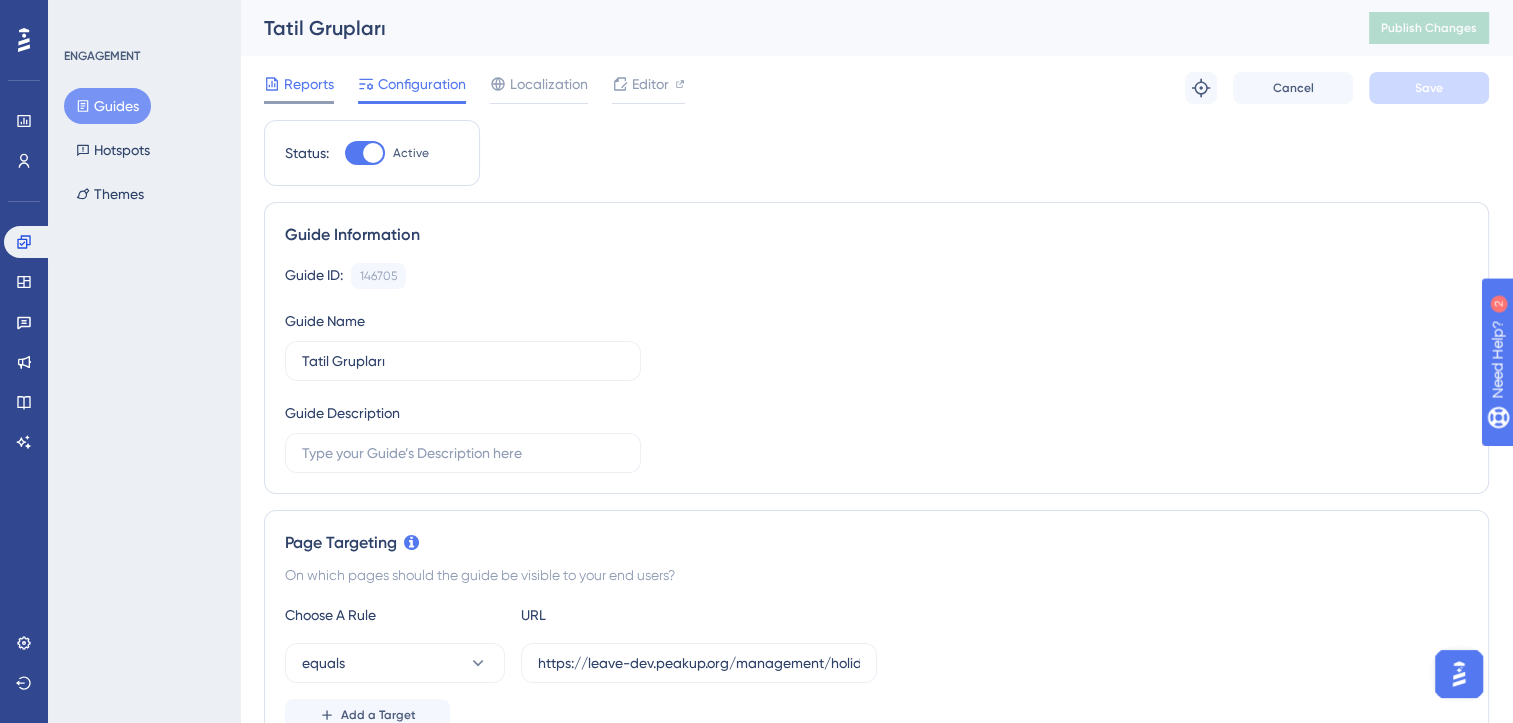 click on "Reports" at bounding box center [309, 84] 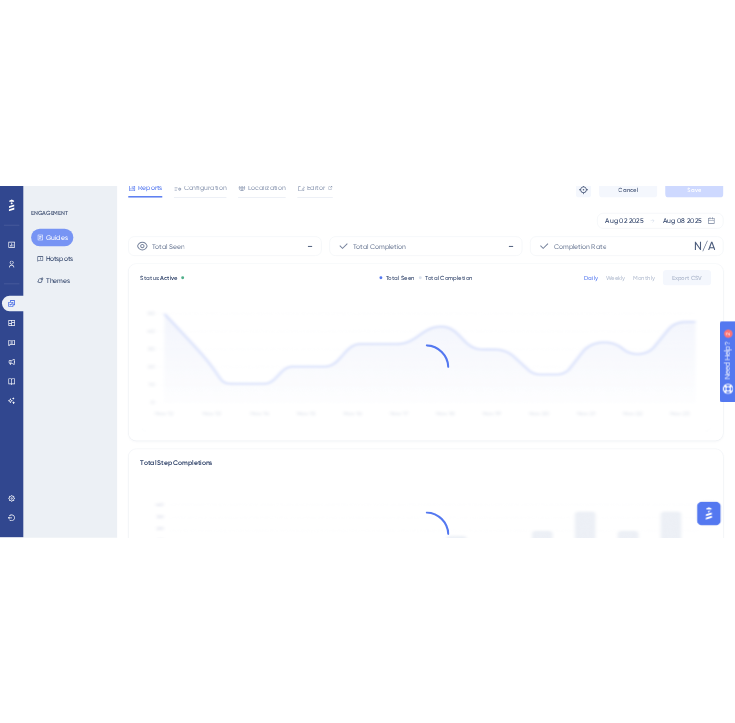 scroll, scrollTop: 0, scrollLeft: 0, axis: both 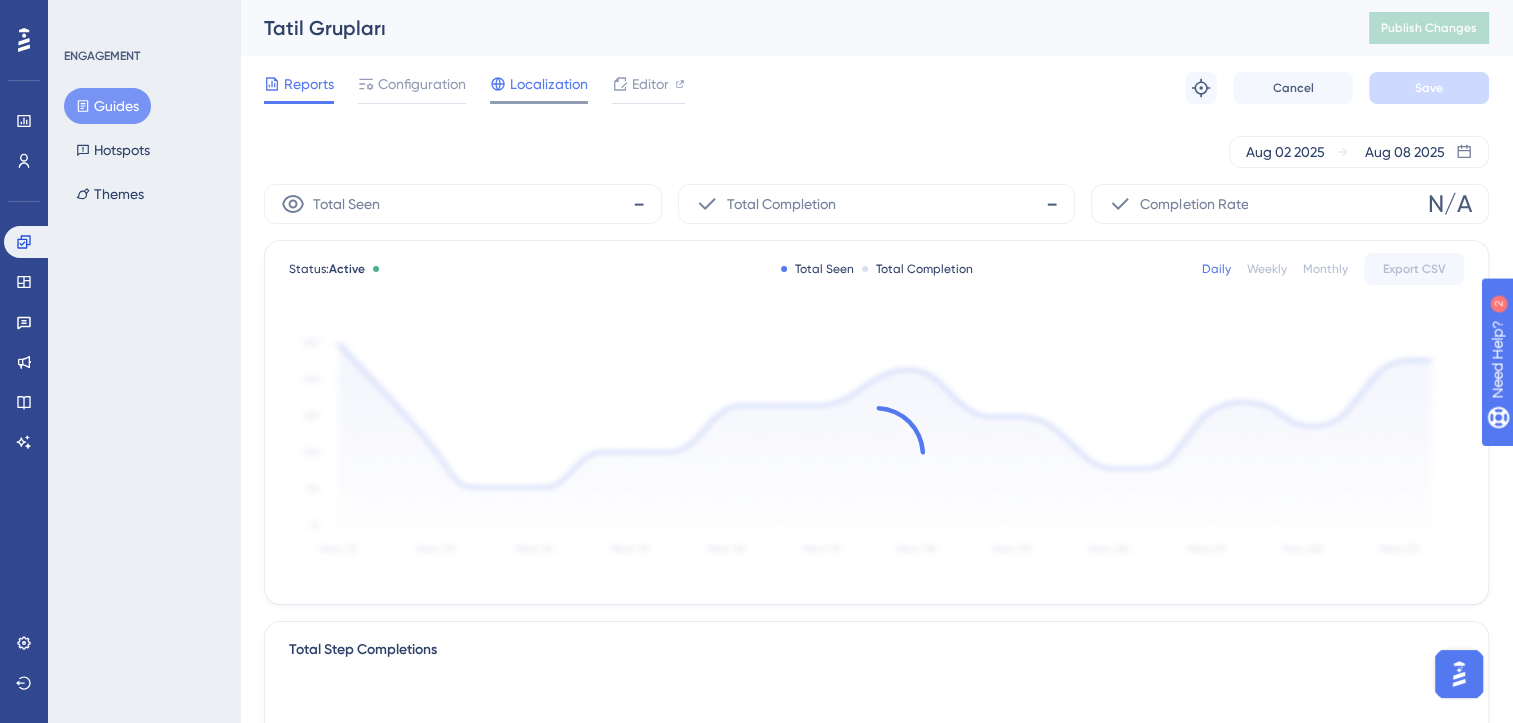 click on "Localization" at bounding box center (549, 84) 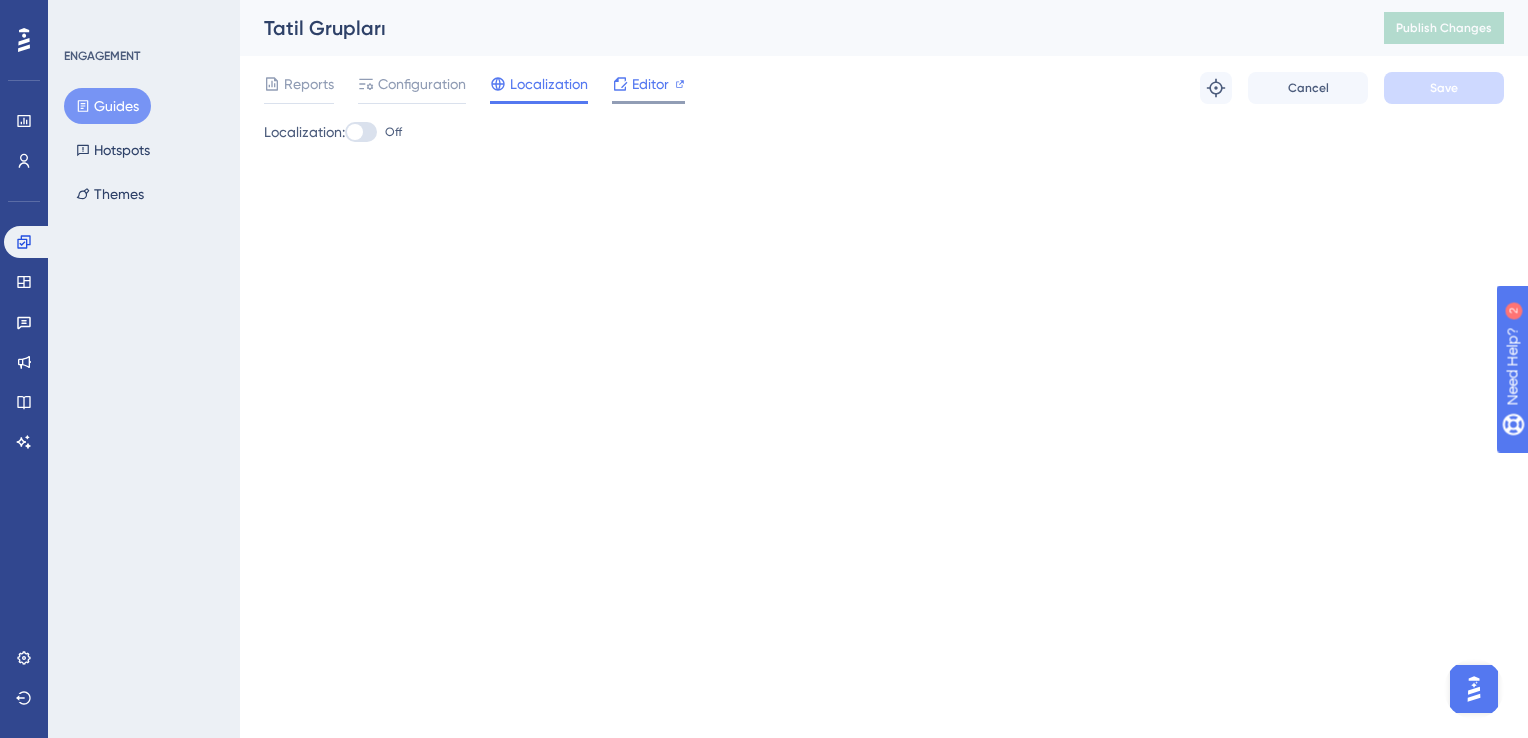 click on "Editor" at bounding box center [650, 84] 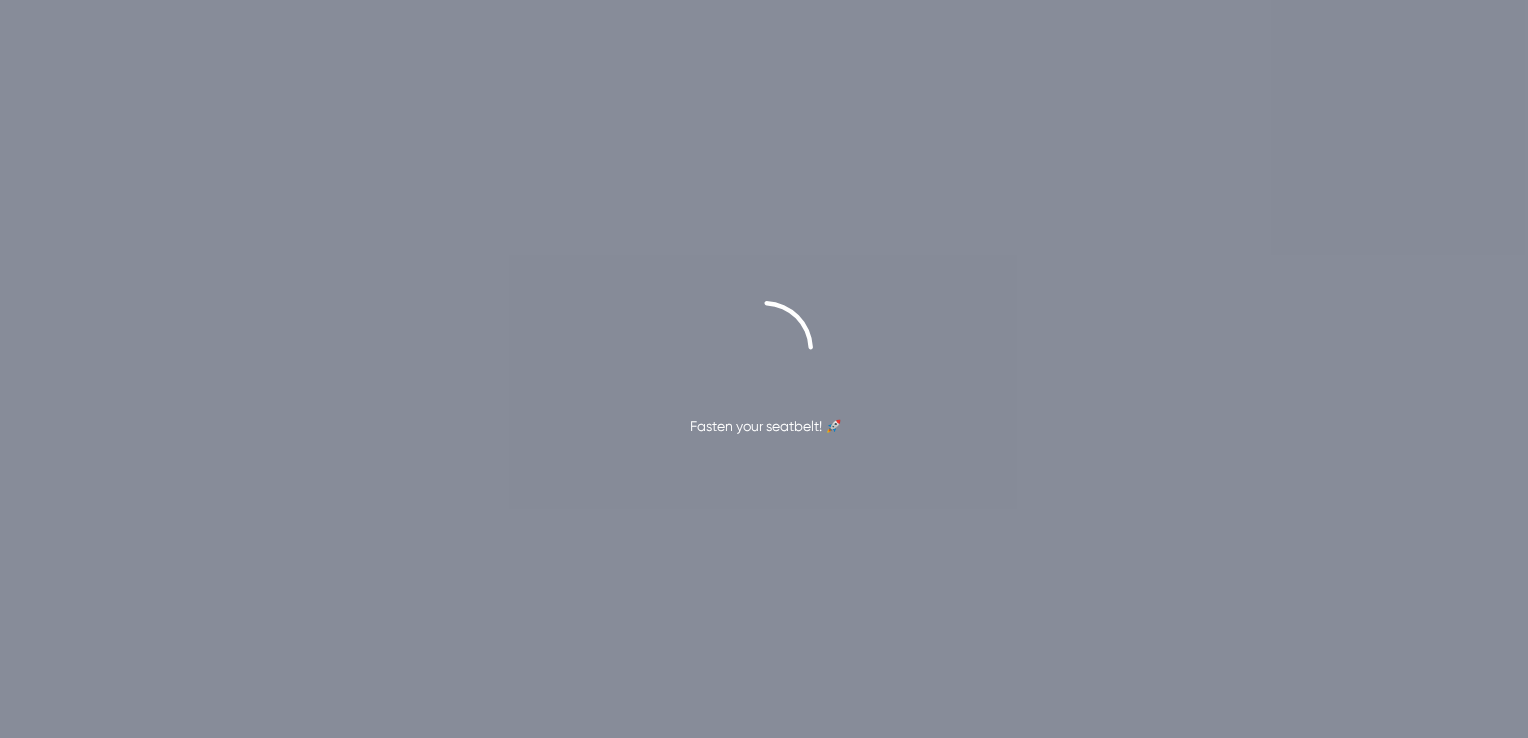 scroll, scrollTop: 0, scrollLeft: 0, axis: both 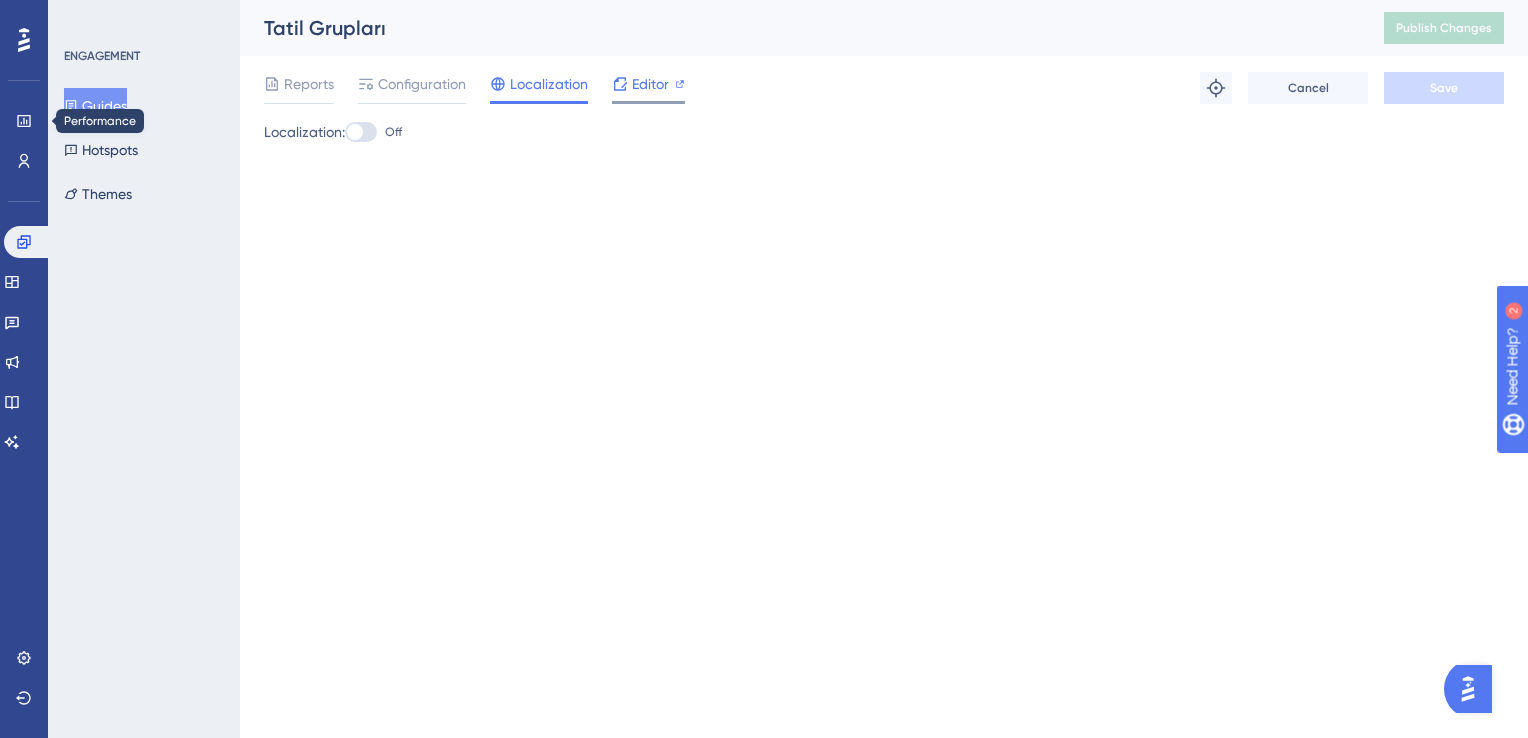 click on "Editor" at bounding box center [650, 84] 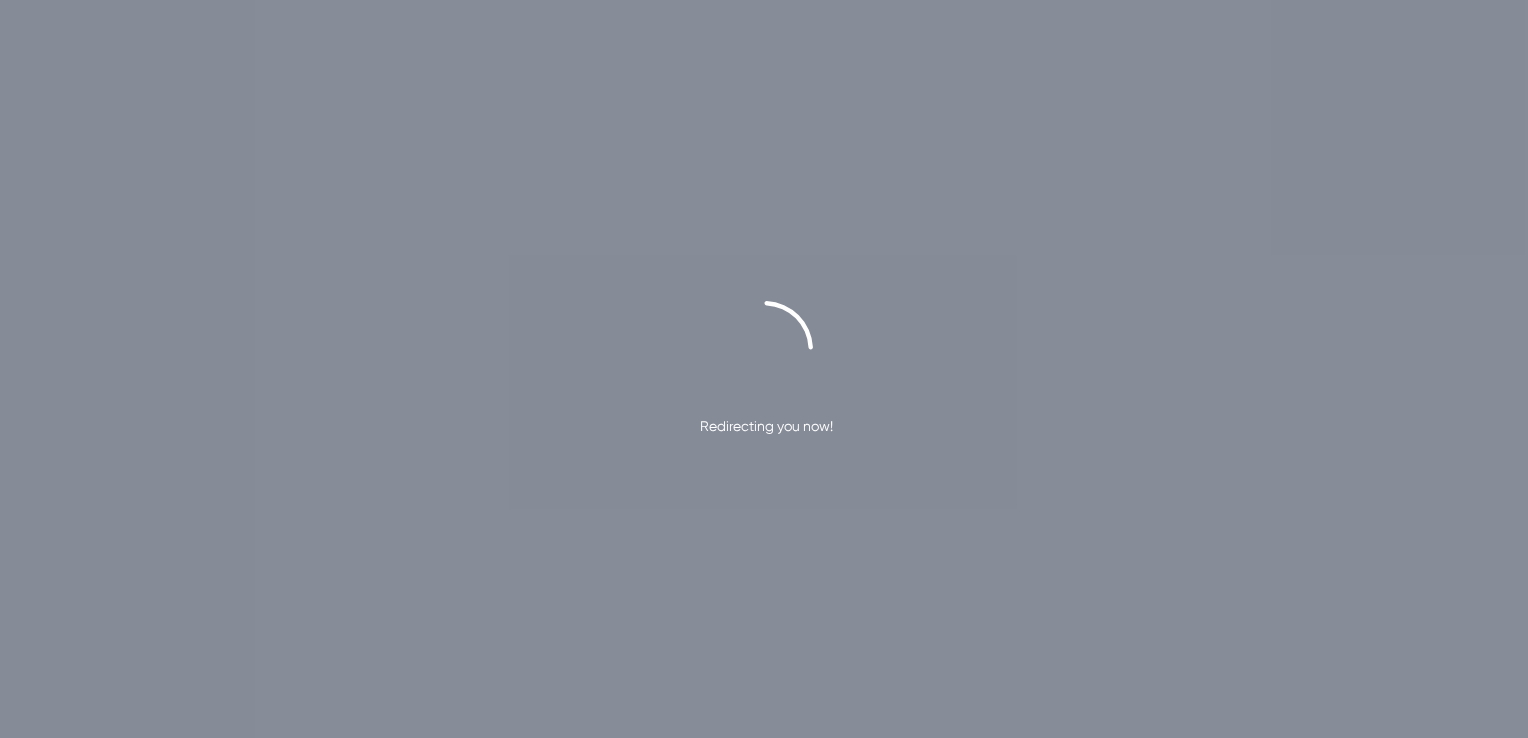 scroll, scrollTop: 0, scrollLeft: 0, axis: both 